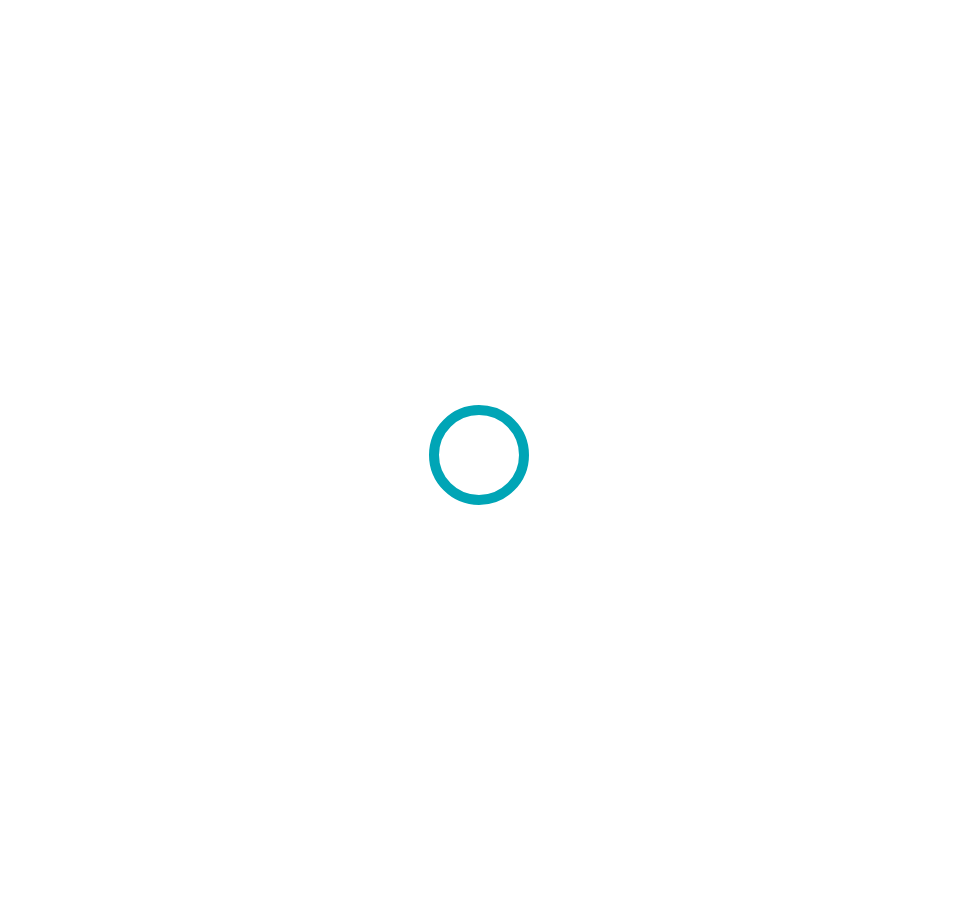 scroll, scrollTop: 0, scrollLeft: 0, axis: both 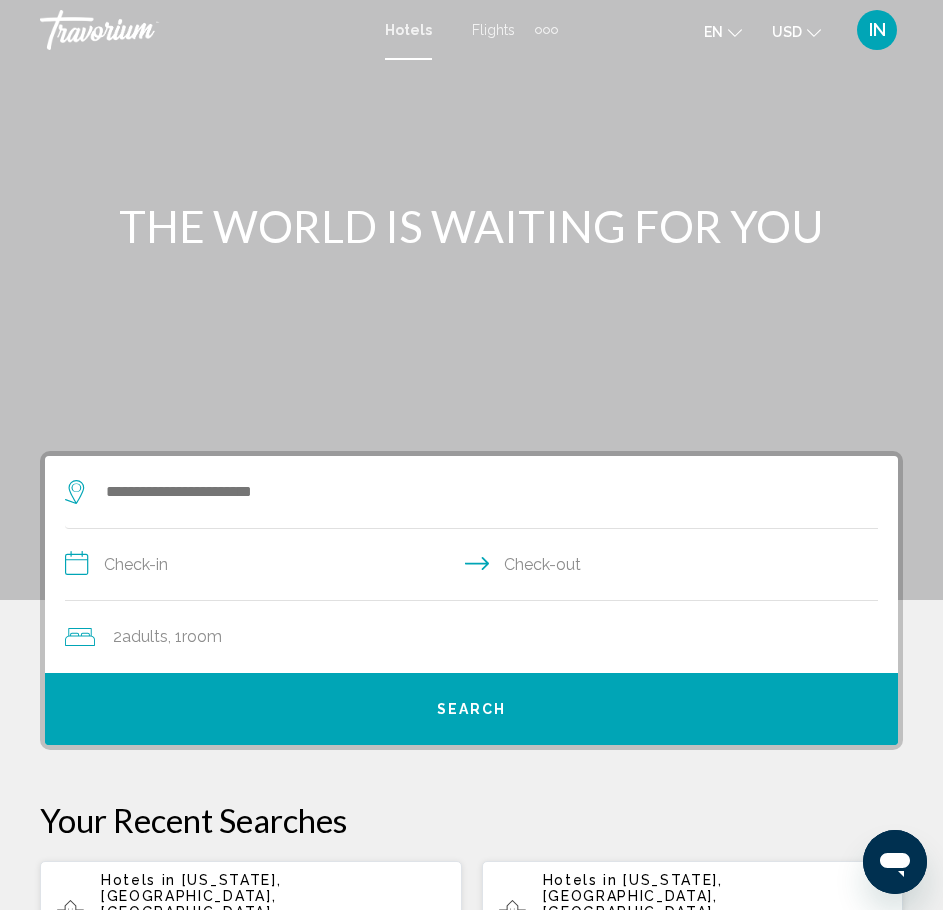 click at bounding box center (461, 492) 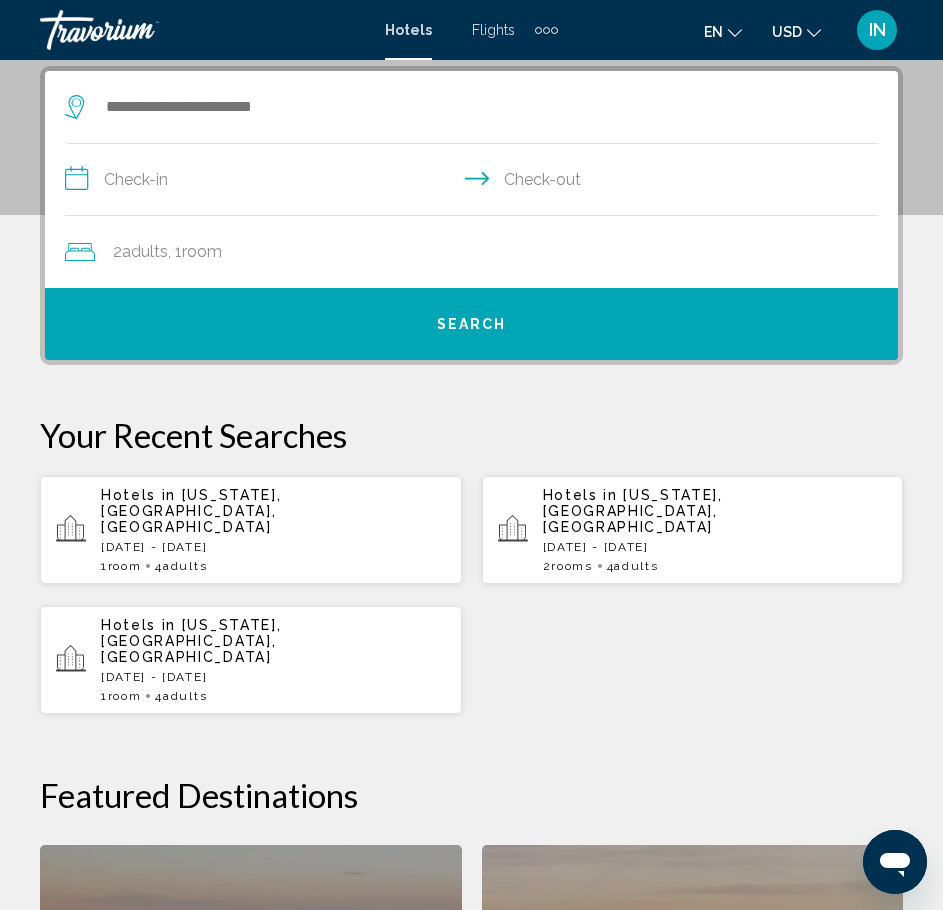 scroll, scrollTop: 386, scrollLeft: 0, axis: vertical 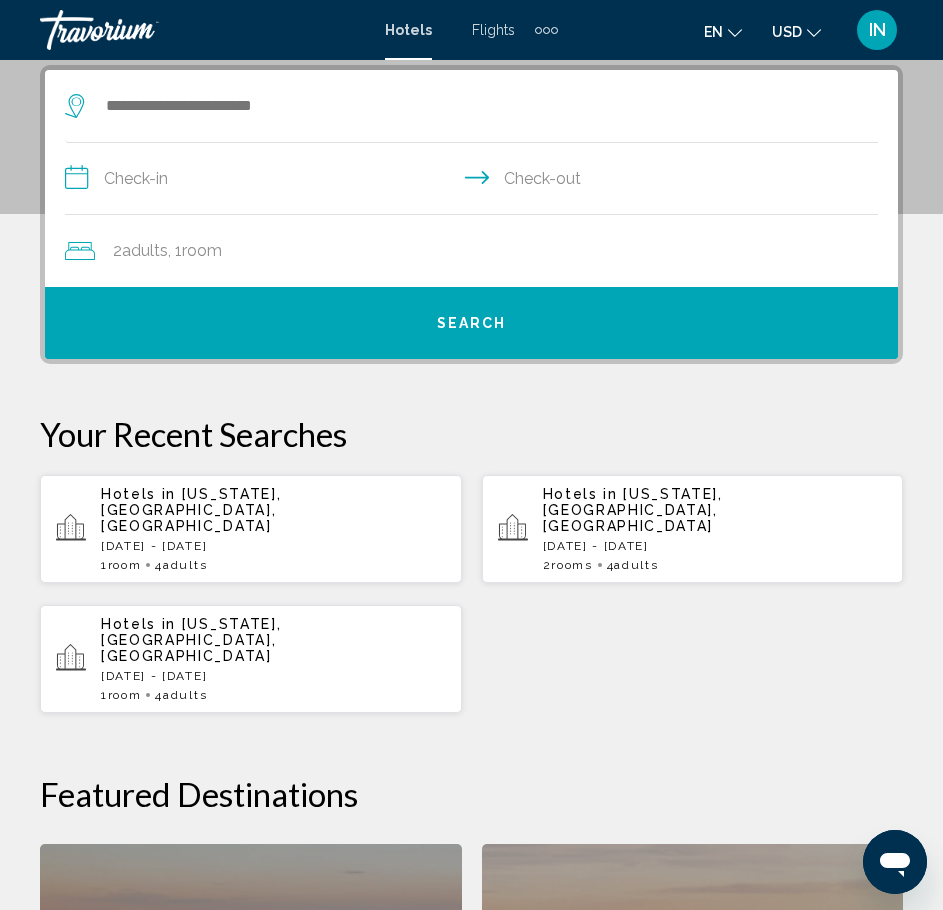click on "[US_STATE], [GEOGRAPHIC_DATA], [GEOGRAPHIC_DATA]" at bounding box center [191, 510] 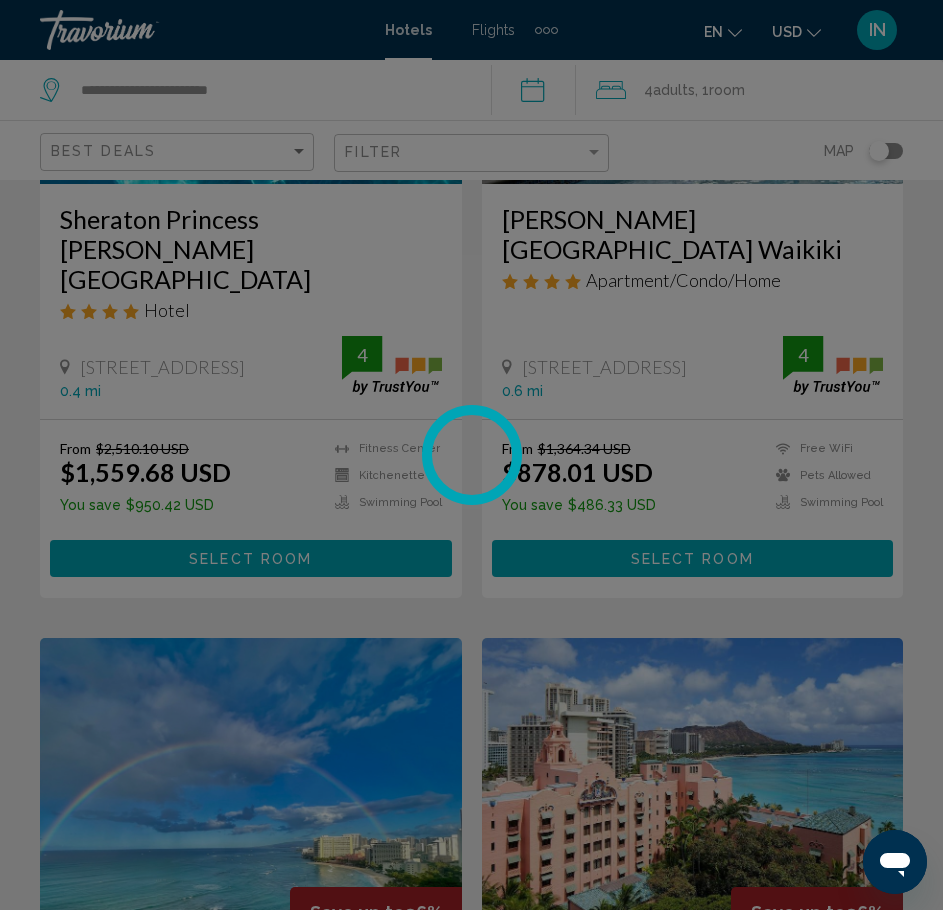 scroll, scrollTop: 0, scrollLeft: 0, axis: both 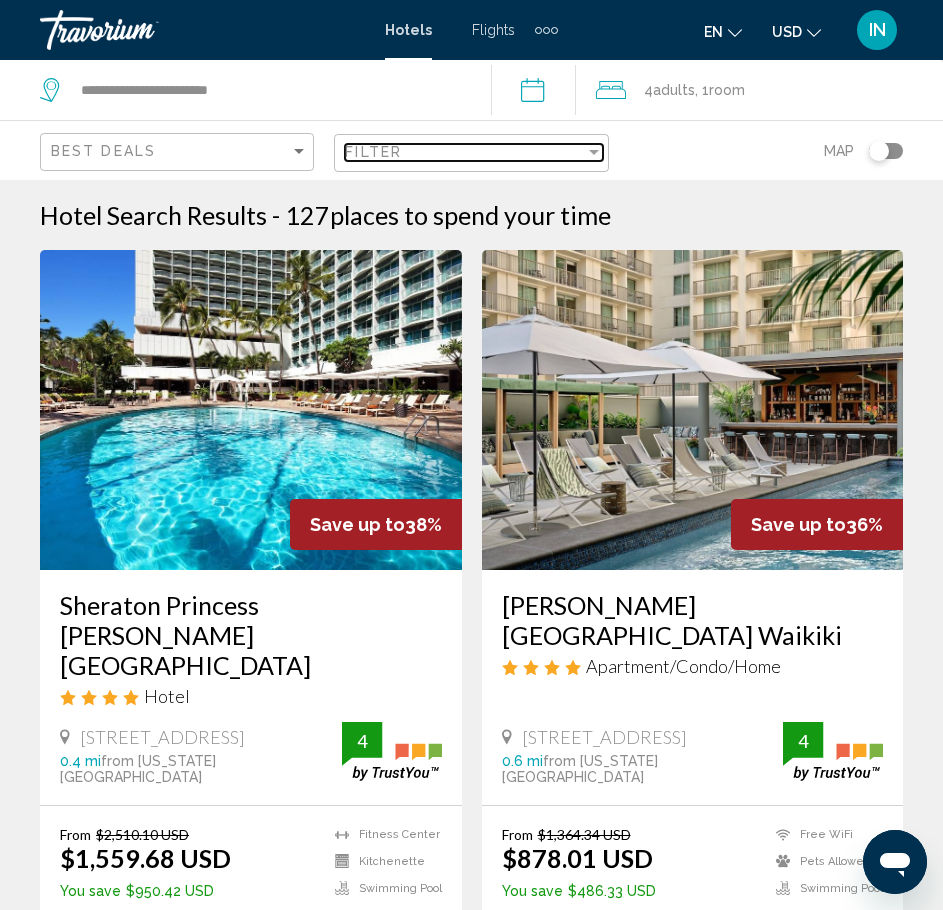 click on "Filter" at bounding box center [464, 152] 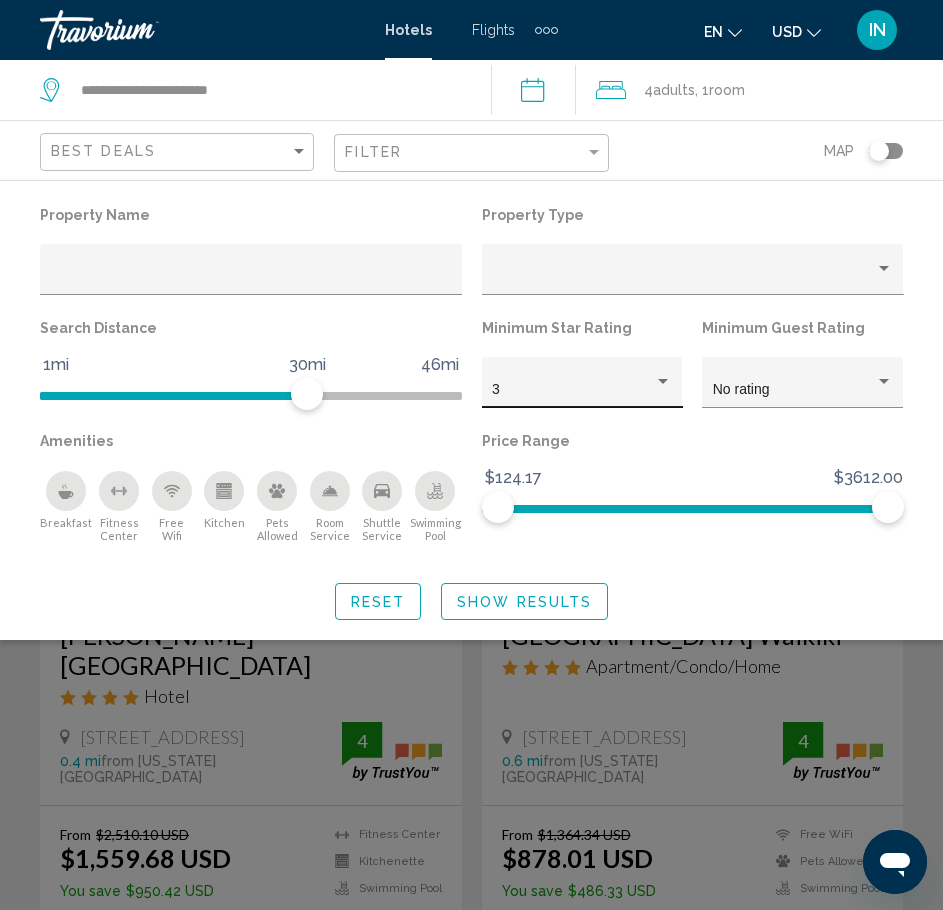 click on "3" 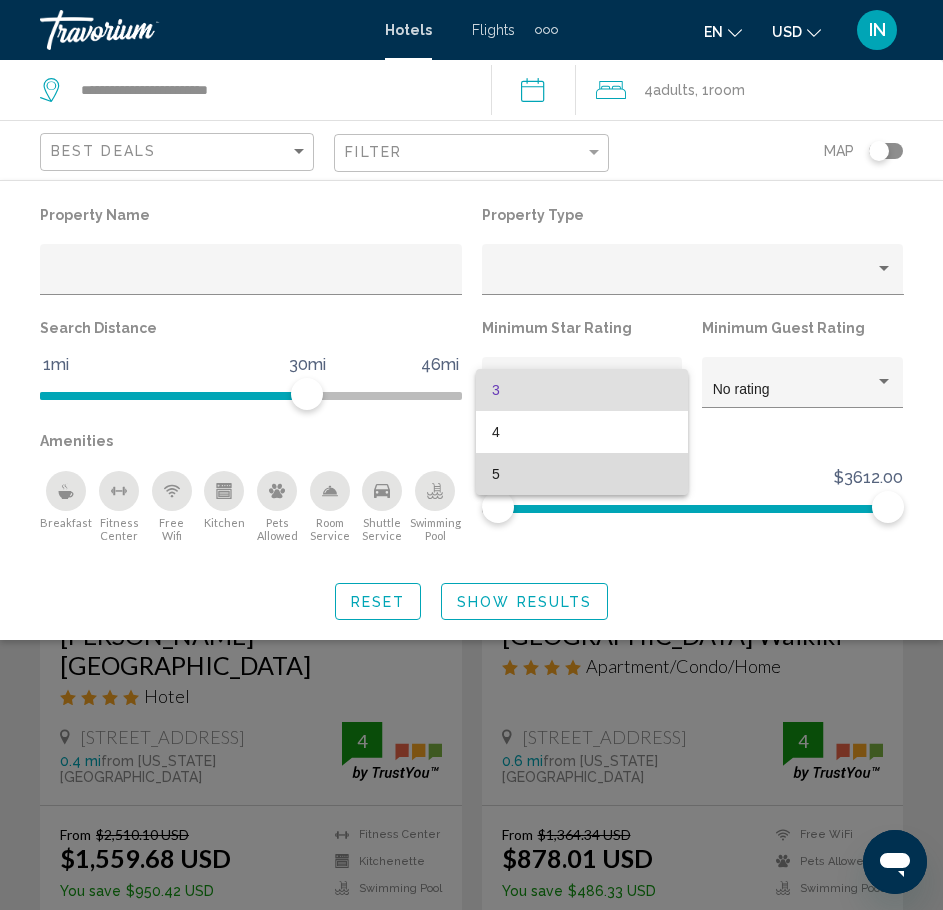 click on "5" at bounding box center [582, 474] 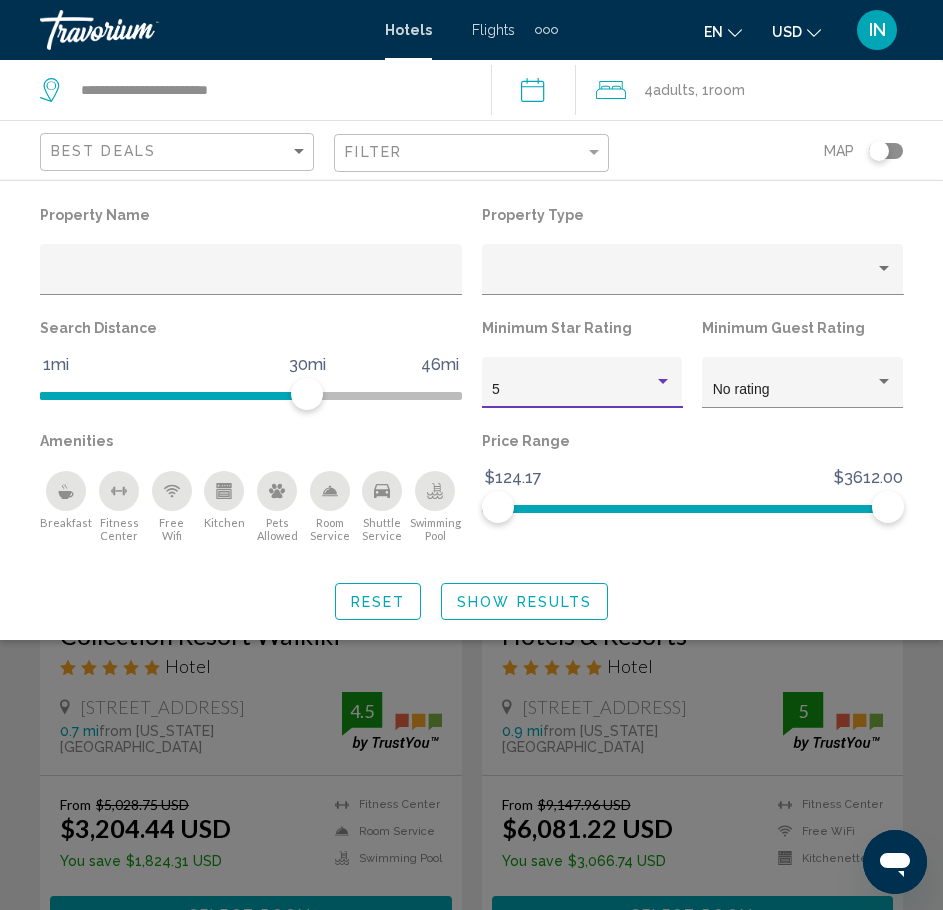 click on "Show Results" 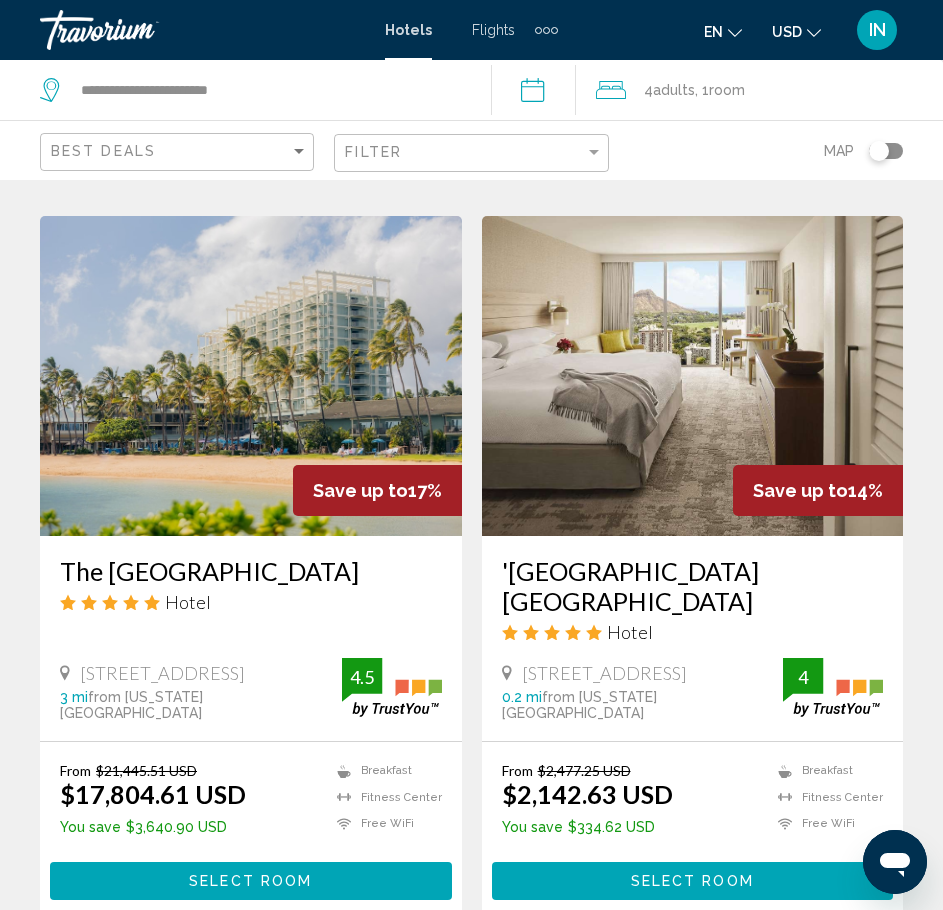 scroll, scrollTop: 800, scrollLeft: 0, axis: vertical 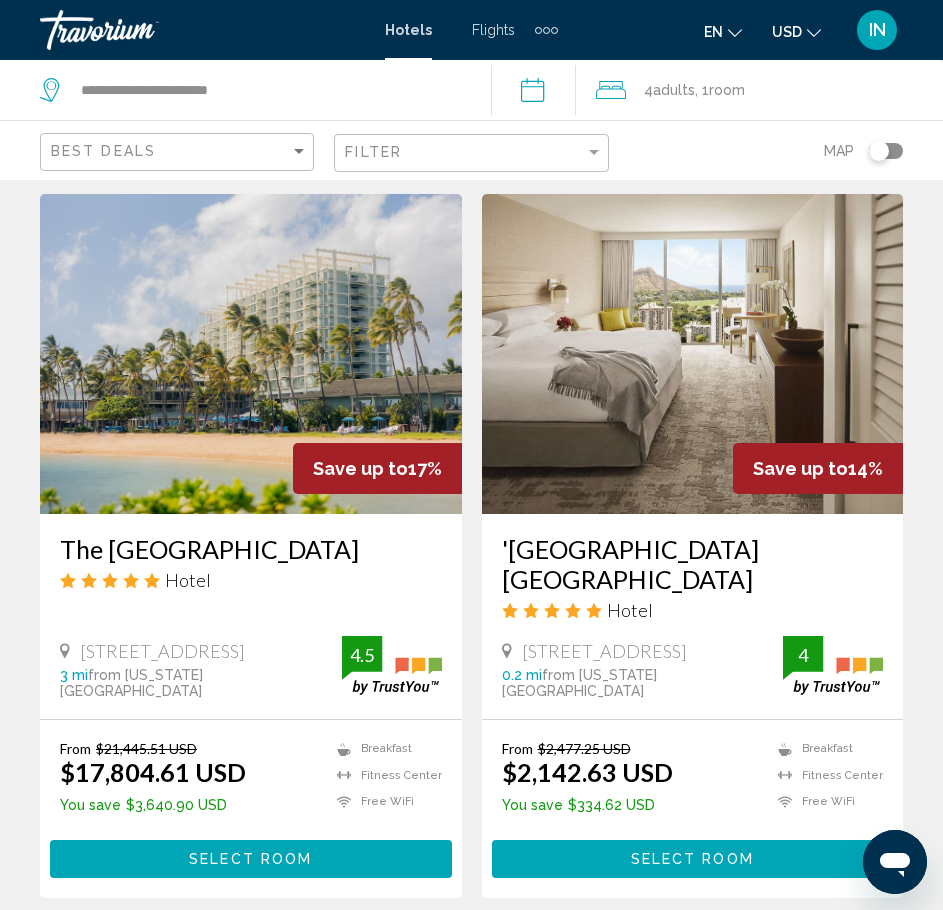 click on "'[GEOGRAPHIC_DATA] [GEOGRAPHIC_DATA]" at bounding box center (693, 564) 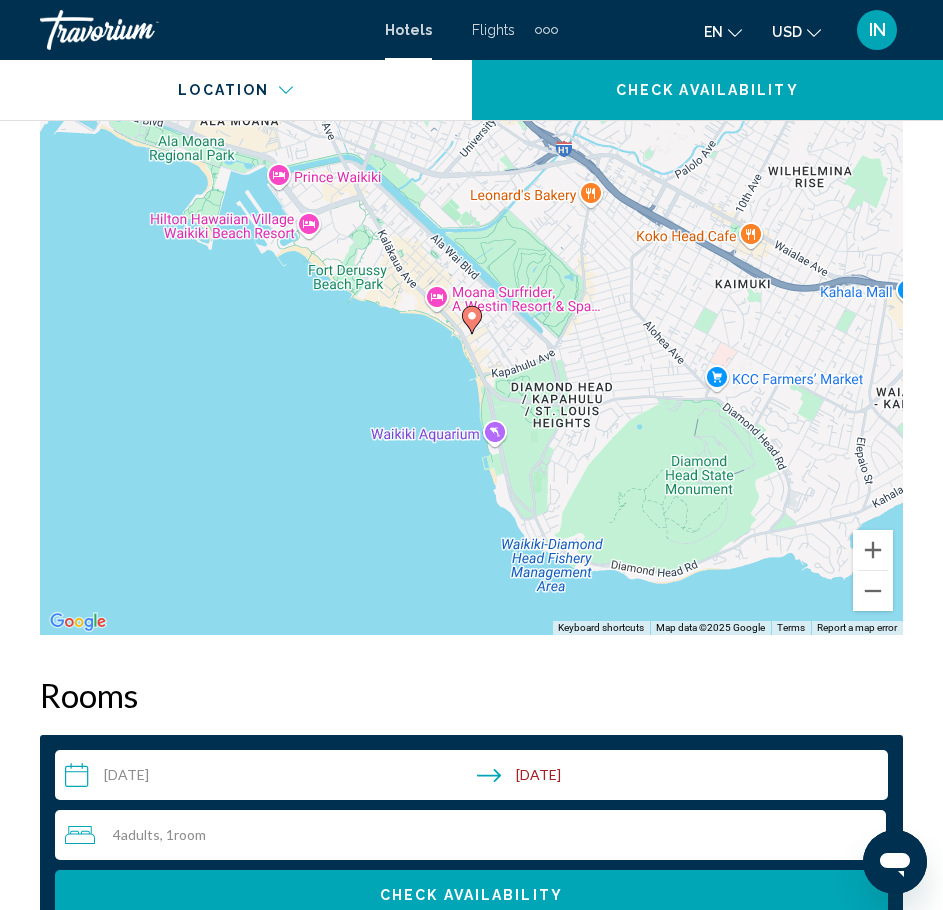 scroll, scrollTop: 2583, scrollLeft: 0, axis: vertical 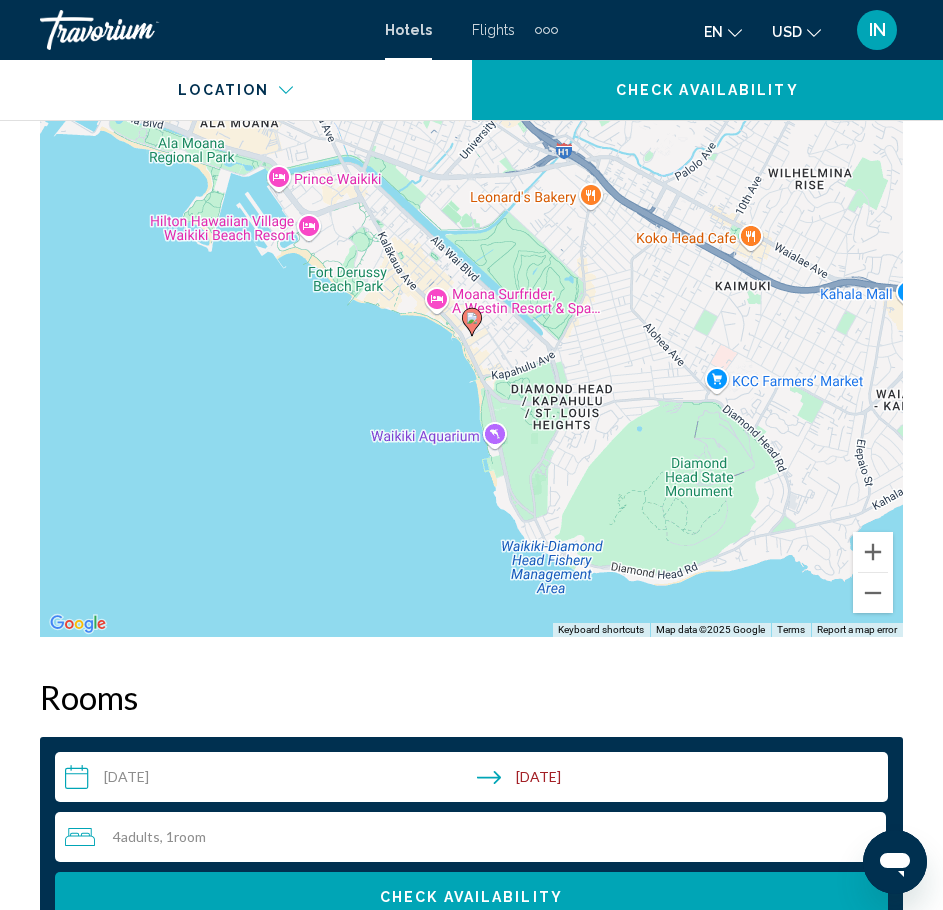 click on "To navigate, press the arrow keys. To activate drag with keyboard, press Alt + Enter. Once in keyboard drag state, use the arrow keys to move the marker. To complete the drag, press the Enter key. To cancel, press Escape." at bounding box center (471, 337) 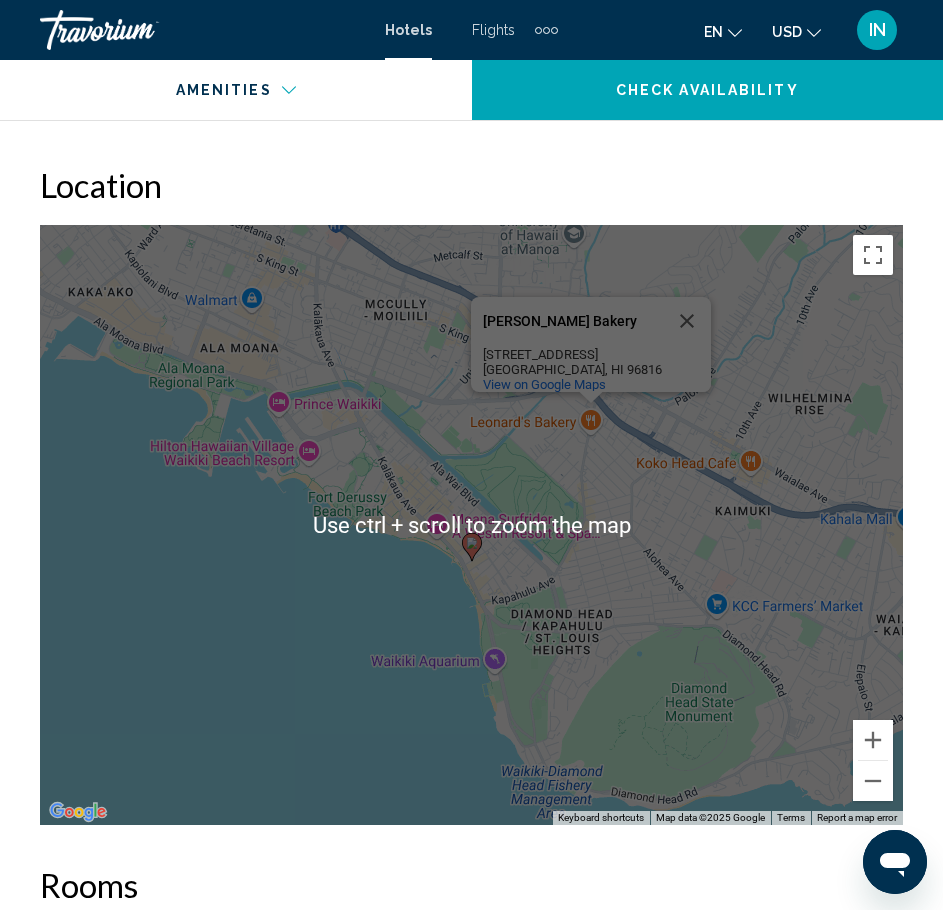 scroll, scrollTop: 2383, scrollLeft: 0, axis: vertical 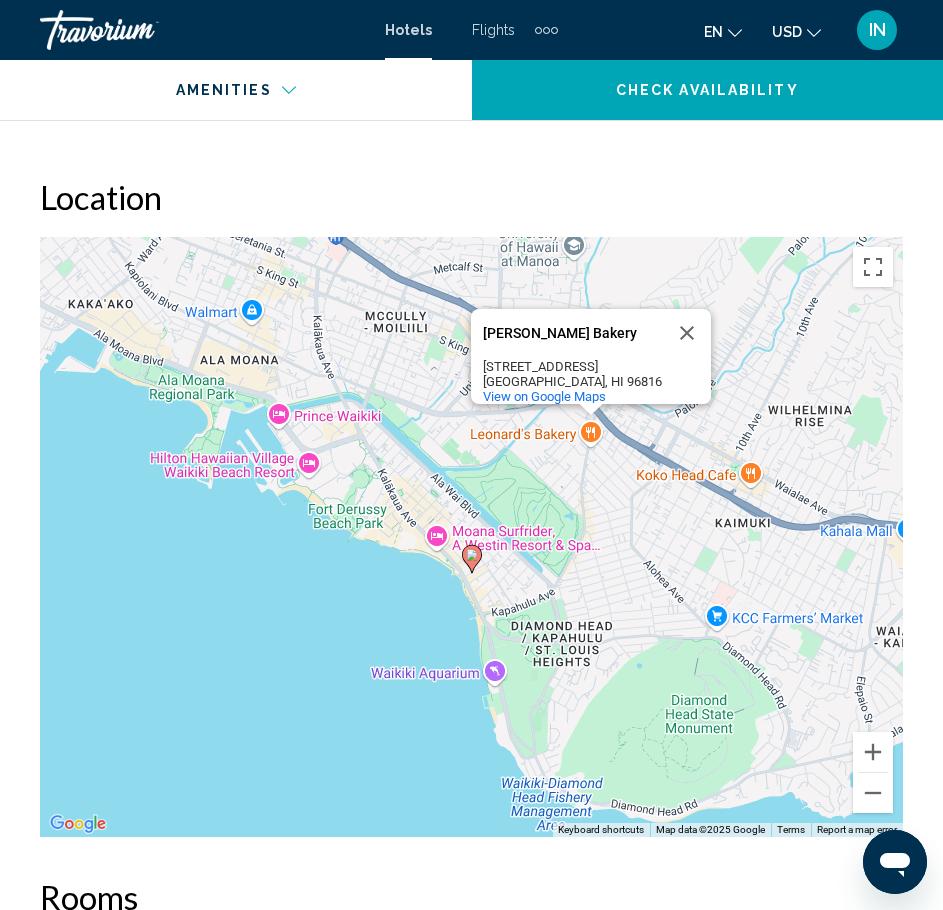 click 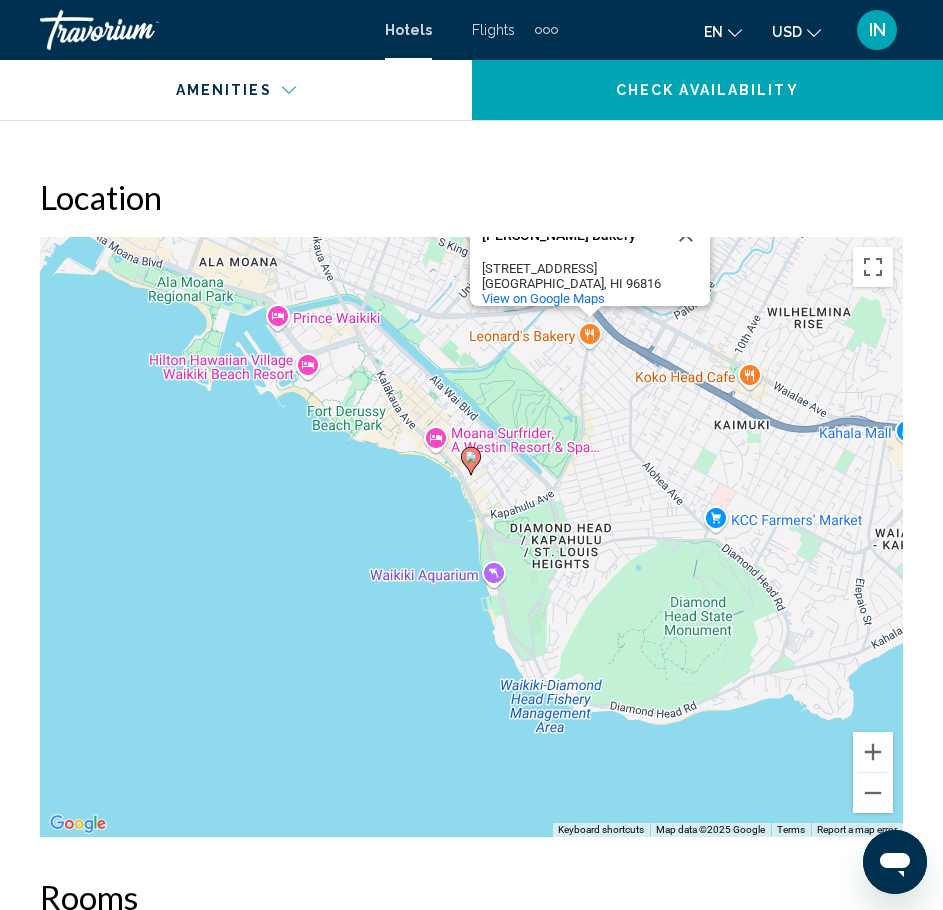 drag, startPoint x: 473, startPoint y: 560, endPoint x: 472, endPoint y: 459, distance: 101.00495 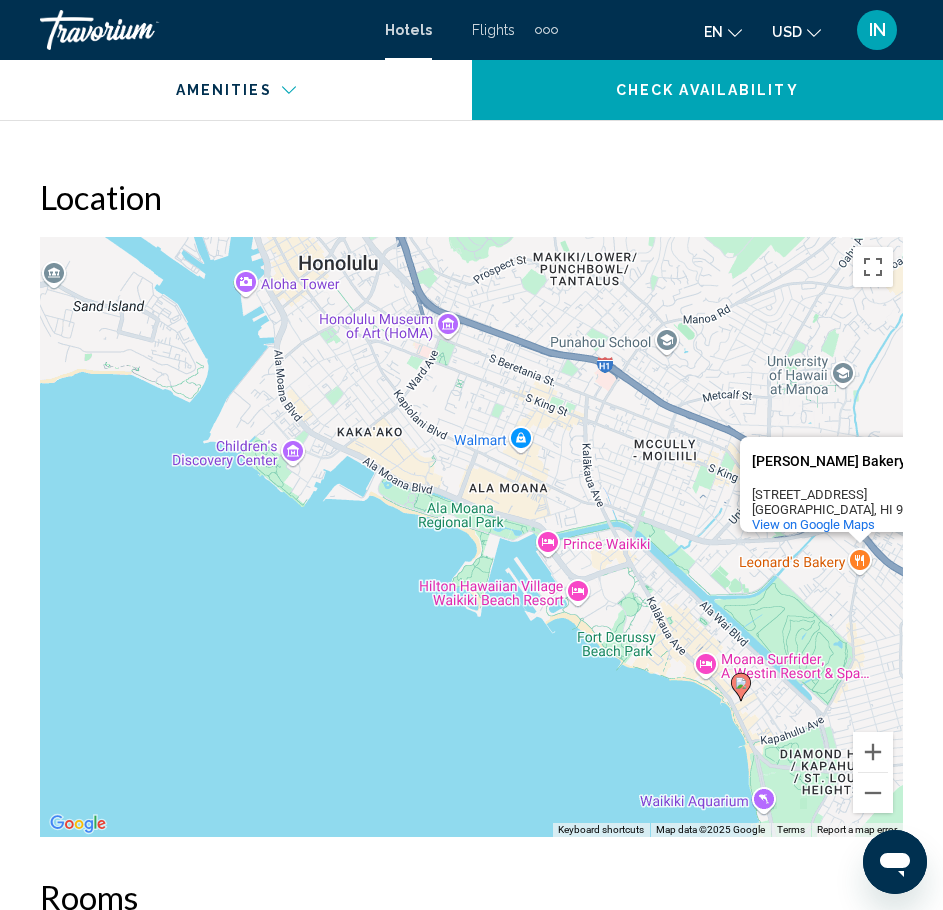 drag, startPoint x: 320, startPoint y: 431, endPoint x: 590, endPoint y: 659, distance: 353.3893 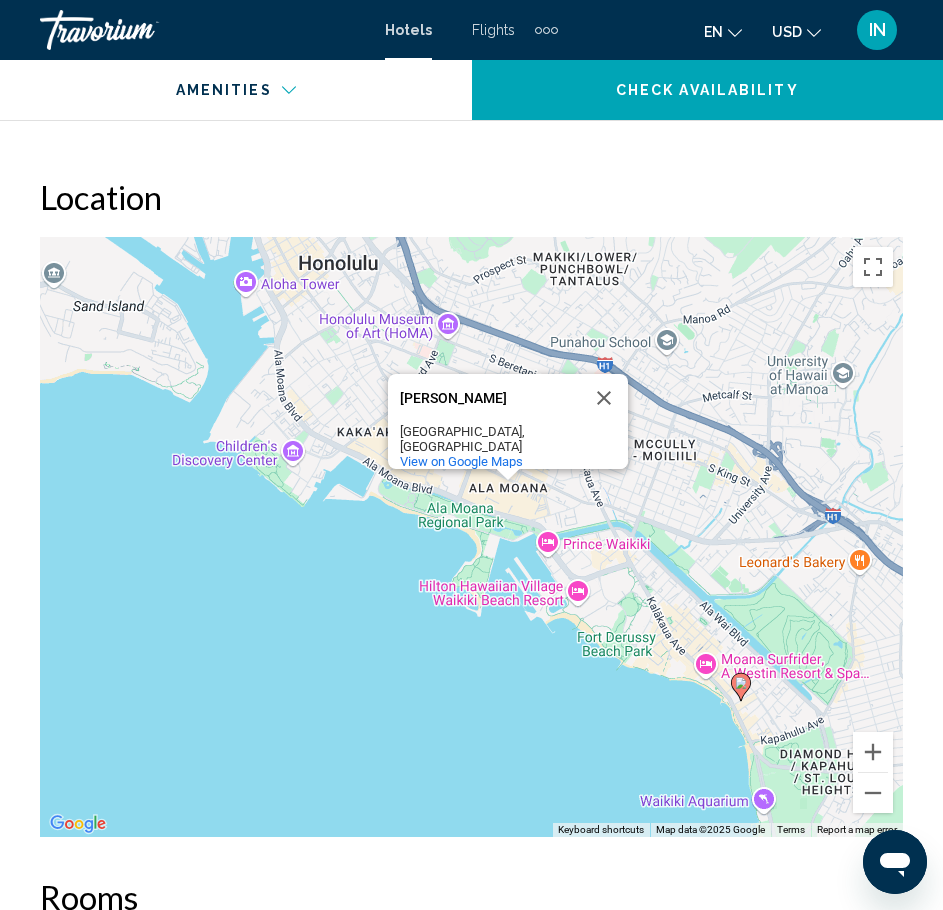 click on "To navigate, press the arrow keys. To activate drag with keyboard, press Alt + Enter. Once in keyboard drag state, use the arrow keys to move the marker. To complete the drag, press the Enter key. To cancel, press Escape.     Ala Moana                     Ala Moana                 [GEOGRAPHIC_DATA], [GEOGRAPHIC_DATA]              View on Google Maps" at bounding box center (471, 537) 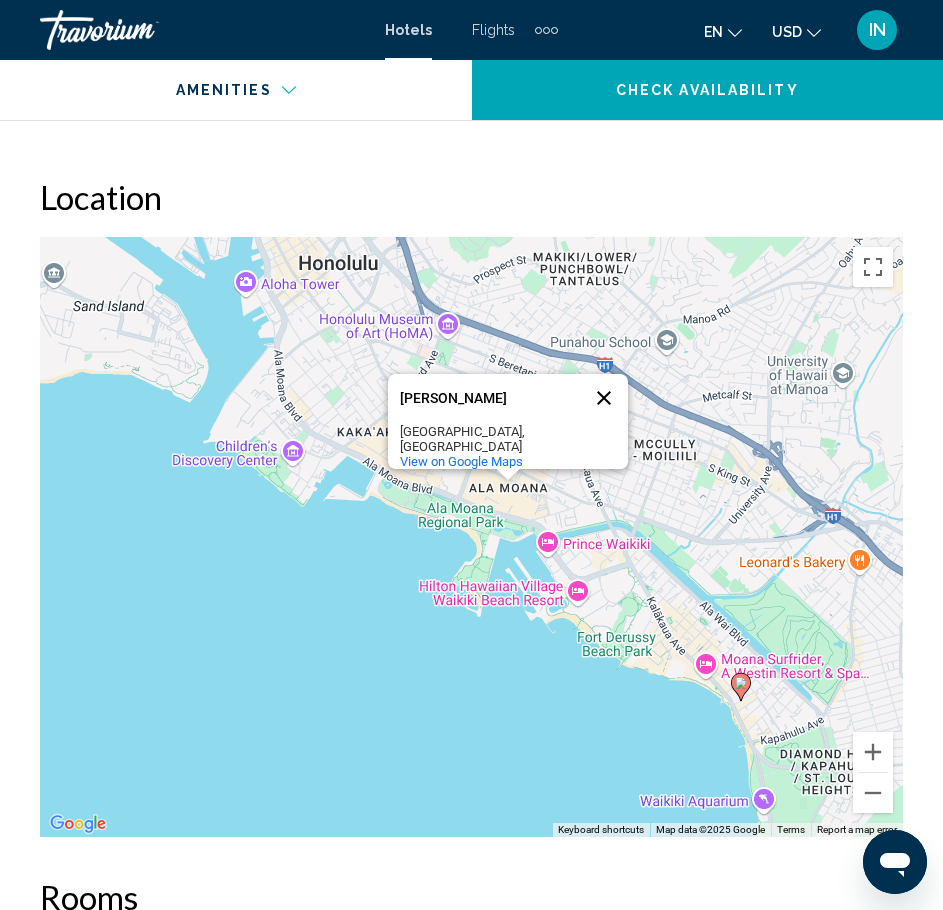 click at bounding box center (604, 398) 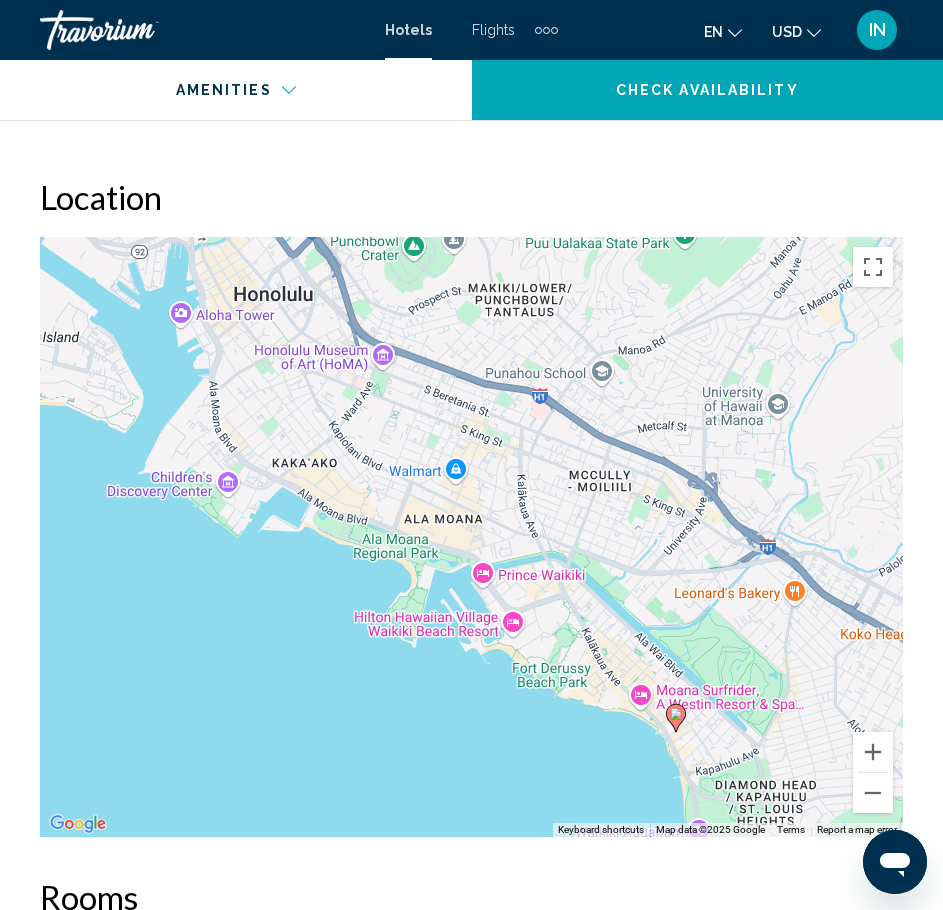 drag, startPoint x: 407, startPoint y: 539, endPoint x: 342, endPoint y: 572, distance: 72.89719 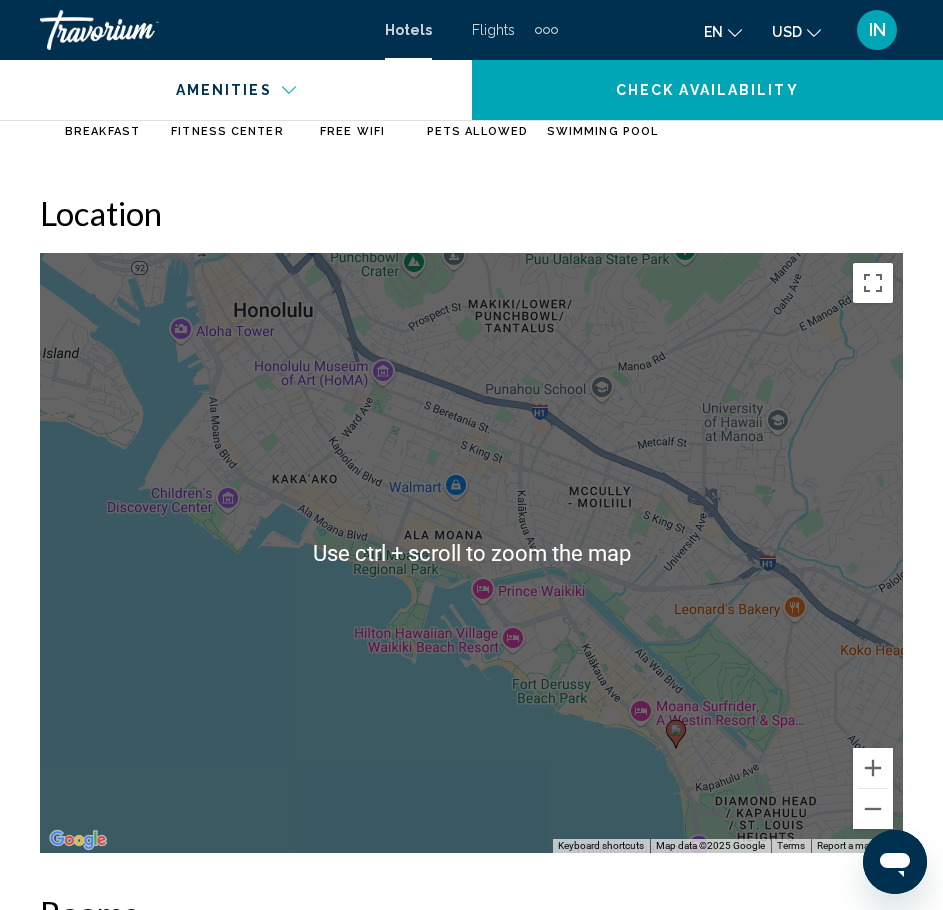 scroll, scrollTop: 2383, scrollLeft: 0, axis: vertical 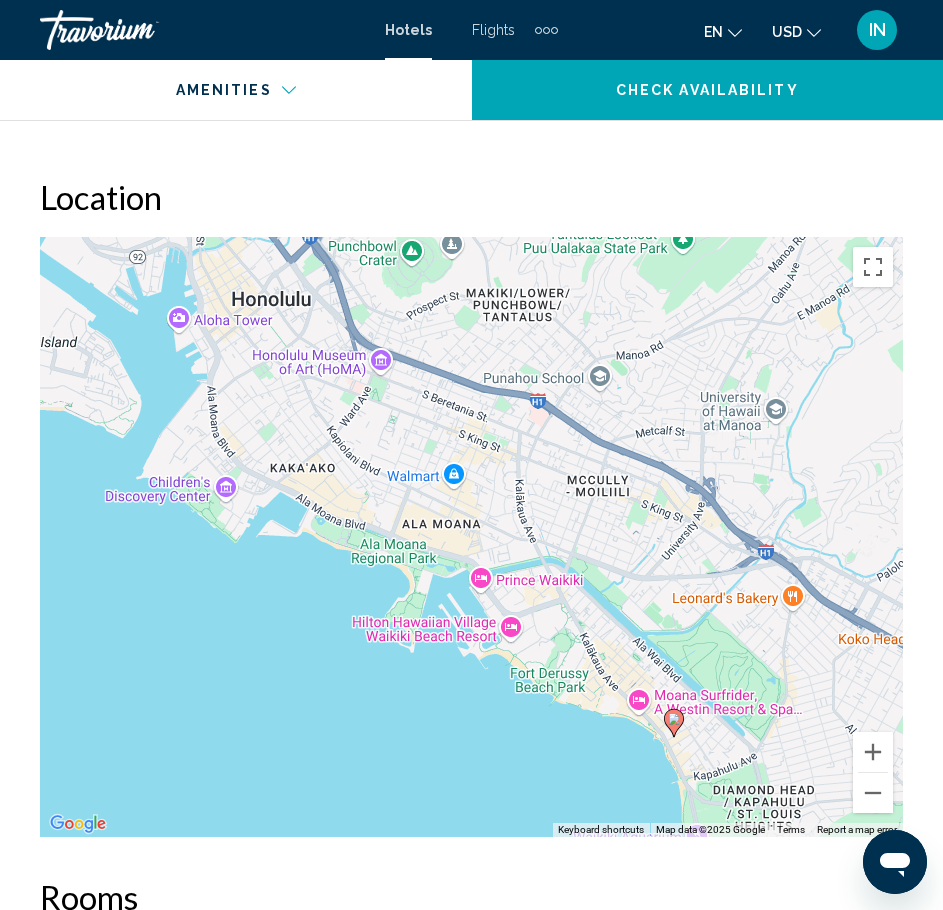 click on "To navigate, press the arrow keys. To activate drag with keyboard, press Alt + Enter. Once in keyboard drag state, use the arrow keys to move the marker. To complete the drag, press the Enter key. To cancel, press Escape." at bounding box center [471, 537] 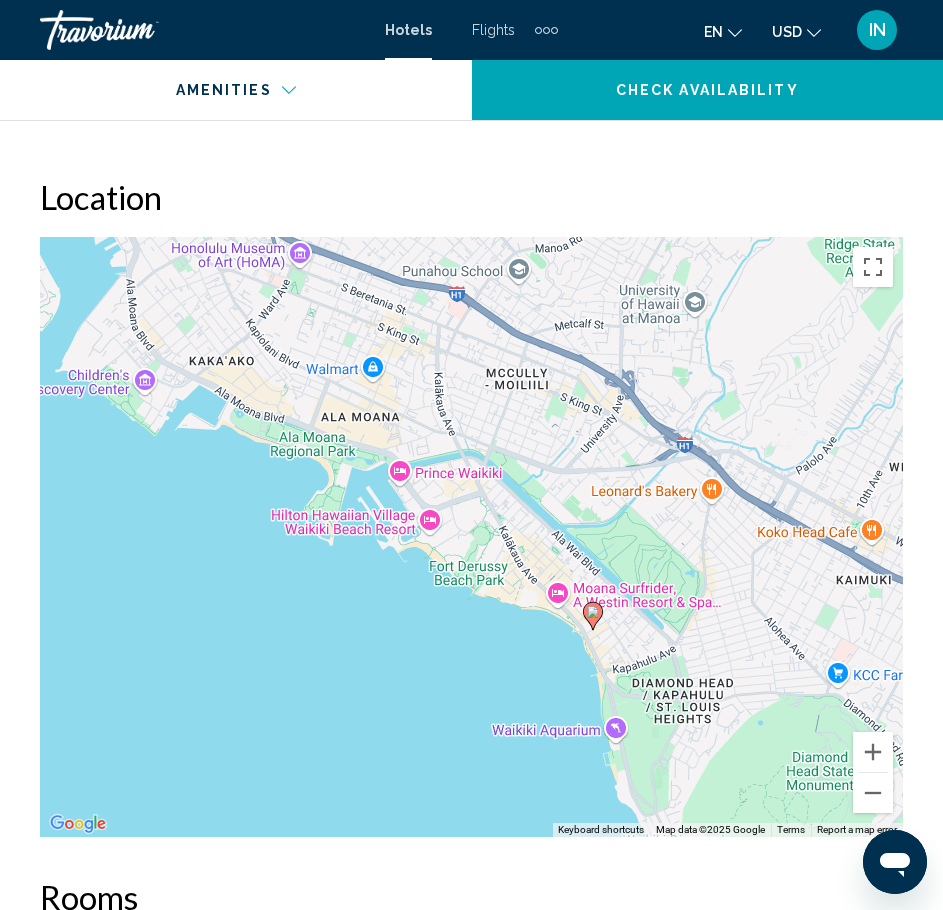 drag, startPoint x: 506, startPoint y: 710, endPoint x: 421, endPoint y: 590, distance: 147.05441 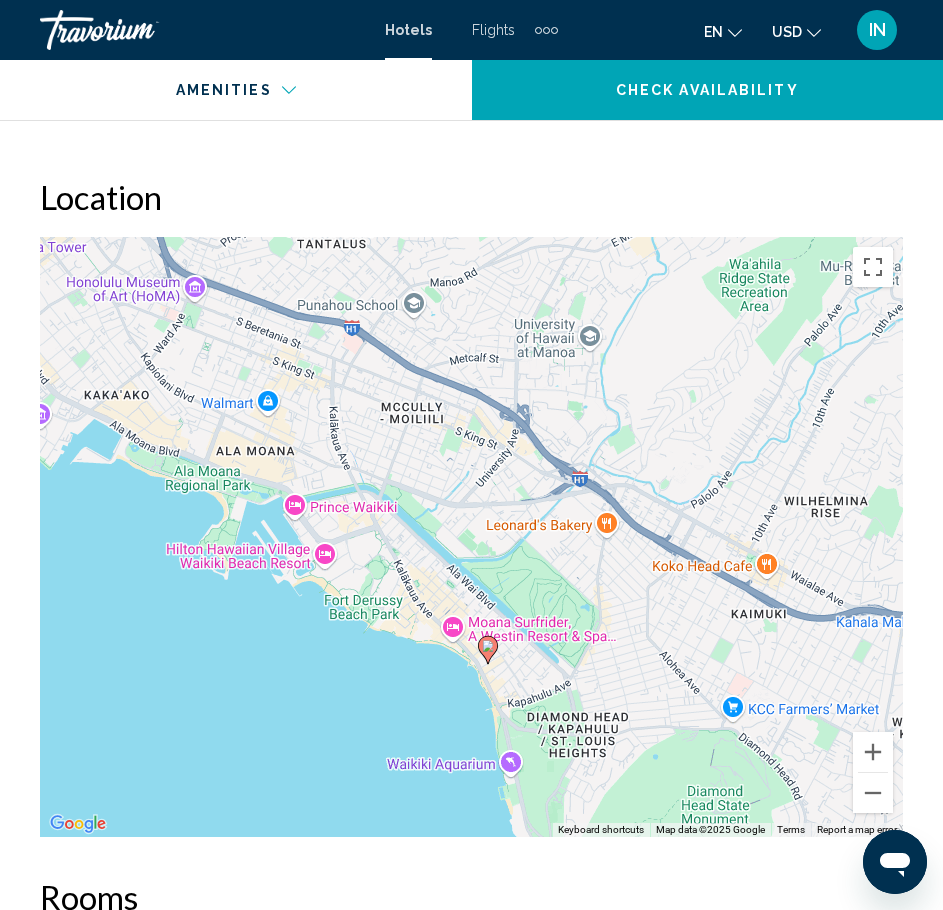 drag, startPoint x: 459, startPoint y: 573, endPoint x: 370, endPoint y: 614, distance: 97.98979 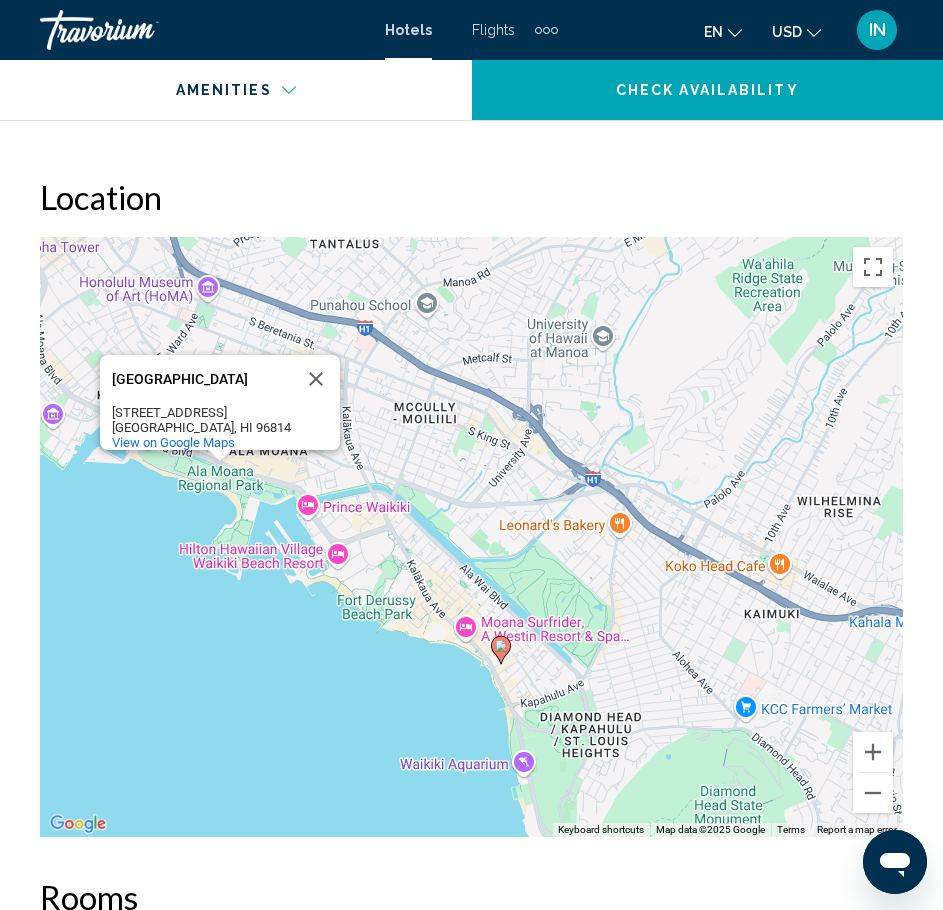 click on "To navigate, press the arrow keys. To activate drag with keyboard, press Alt + Enter. Once in keyboard drag state, use the arrow keys to move the marker. To complete the drag, press the Enter key. To cancel, press Escape.     [GEOGRAPHIC_DATA]                     [GEOGRAPHIC_DATA]                 [STREET_ADDRESS]              View on Google Maps" at bounding box center (471, 537) 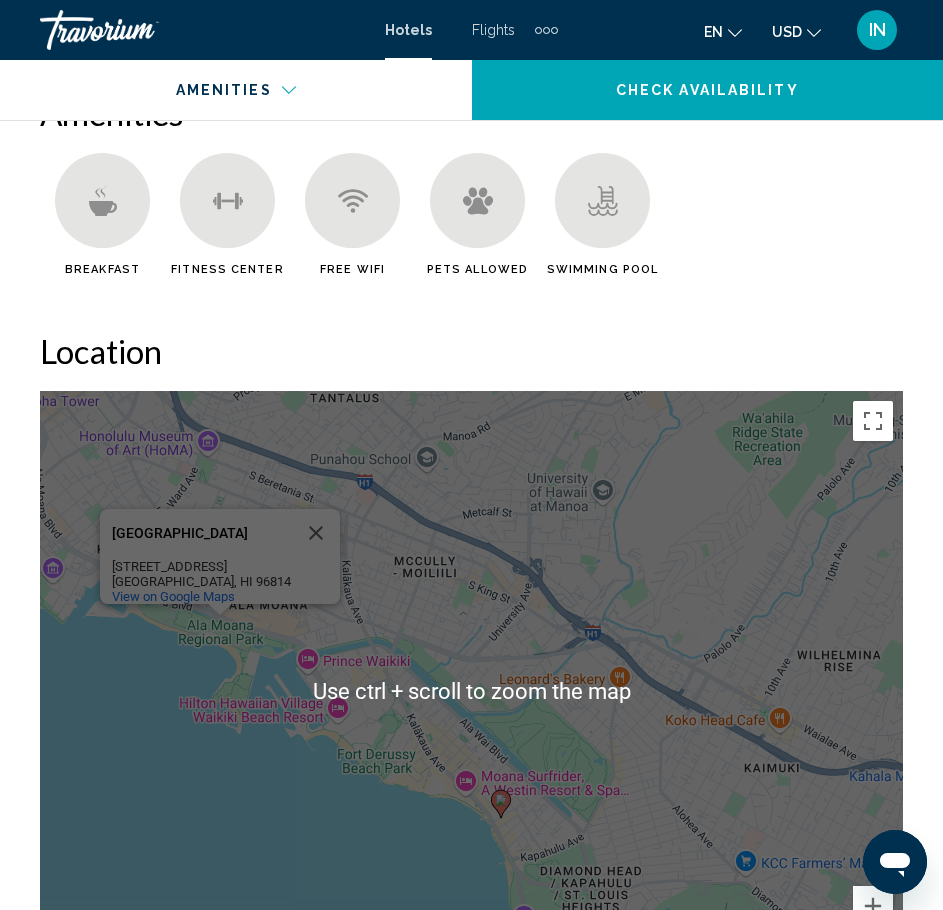 scroll, scrollTop: 2183, scrollLeft: 0, axis: vertical 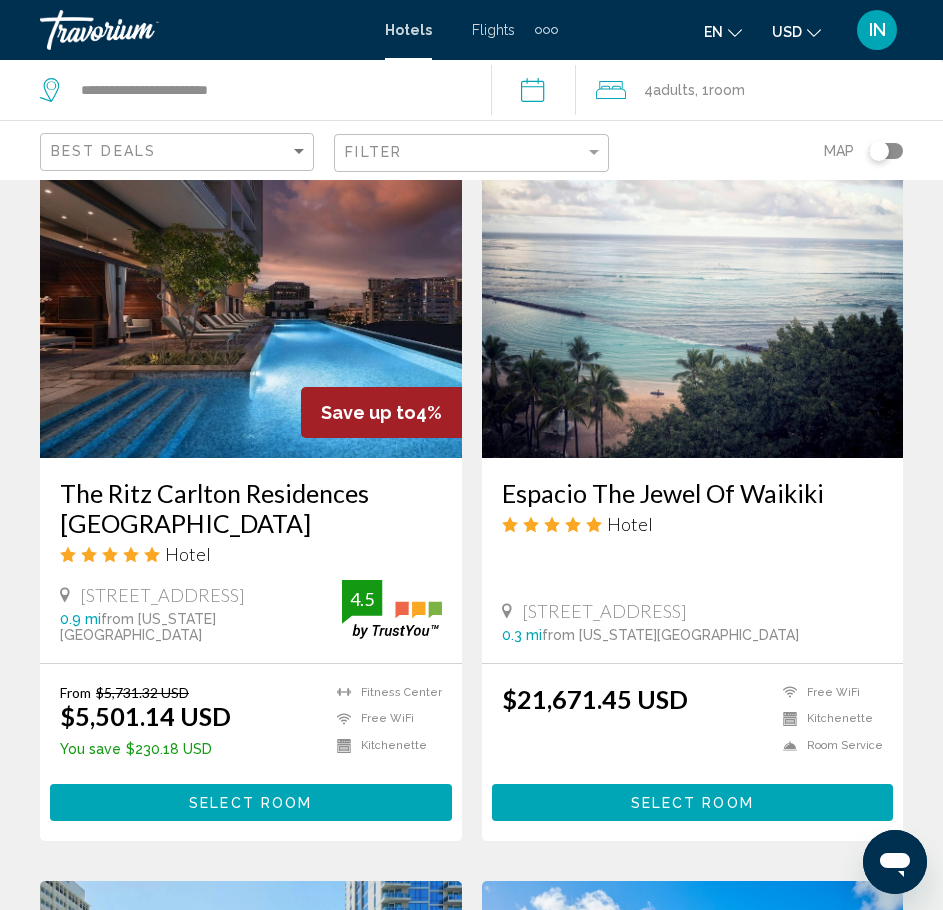 click on "The Ritz Carlton Residences [GEOGRAPHIC_DATA]
Hotel
[STREET_ADDRESS] 0.9 mi  from [US_STATE][GEOGRAPHIC_DATA] from hotel 4.5" at bounding box center (251, 560) 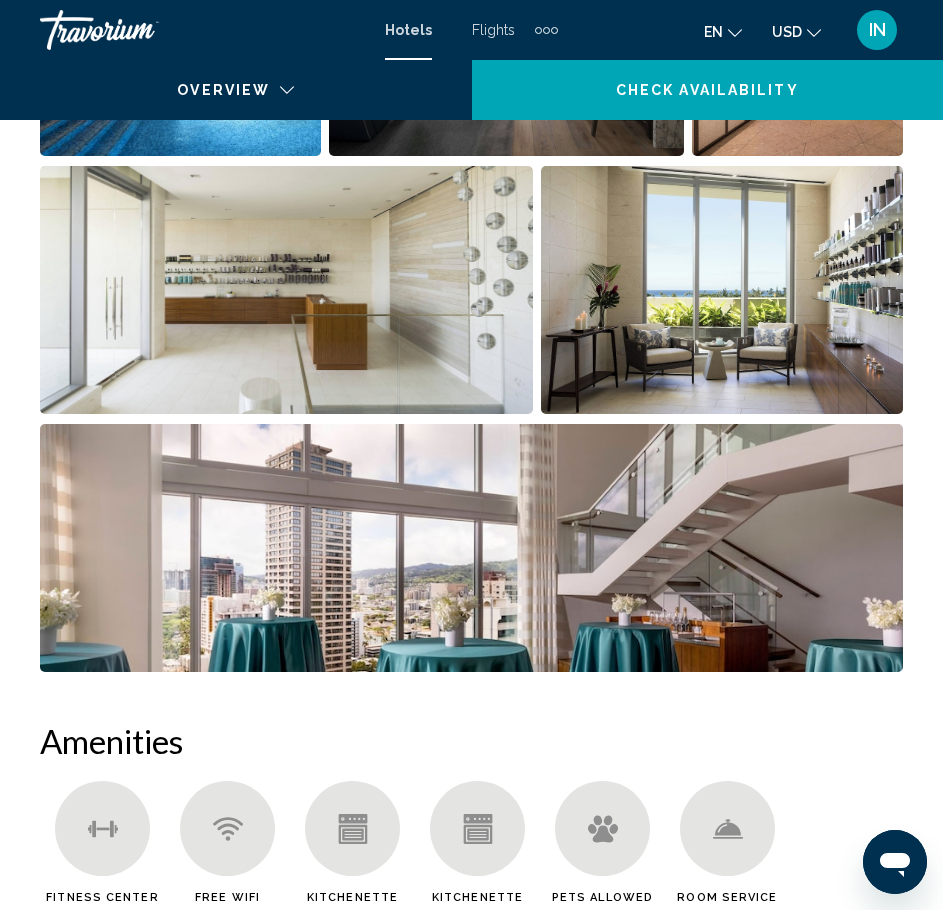 scroll, scrollTop: 80, scrollLeft: 0, axis: vertical 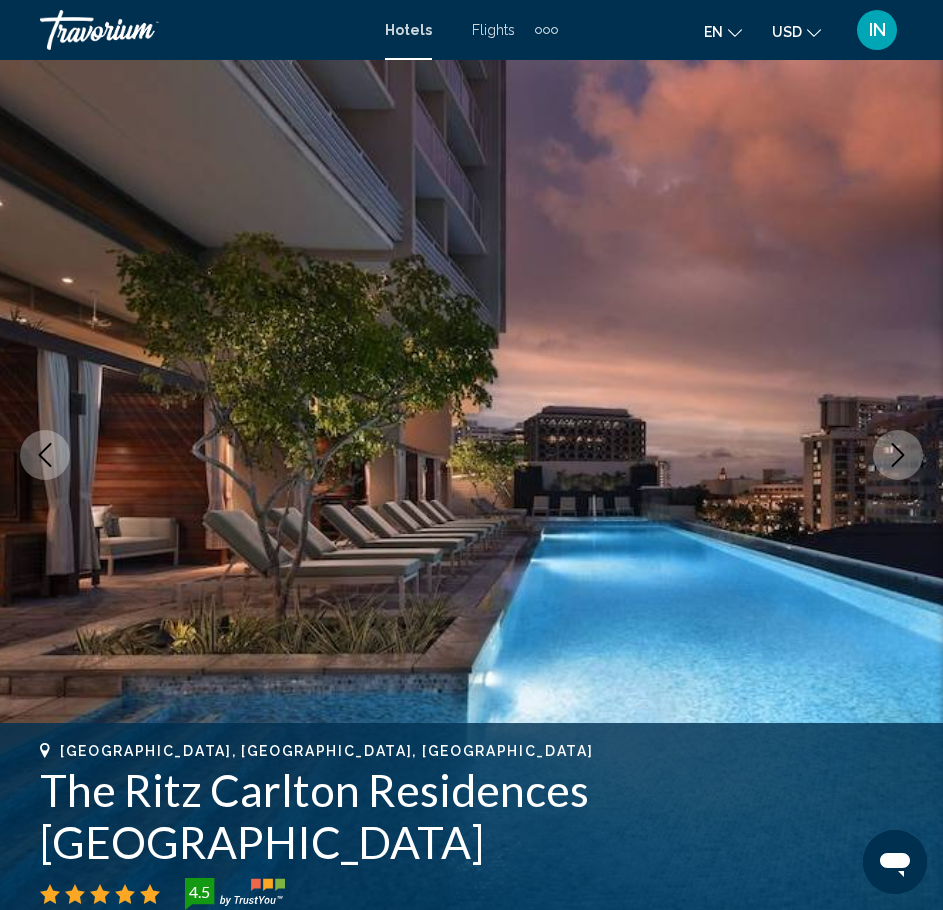 click at bounding box center (898, 455) 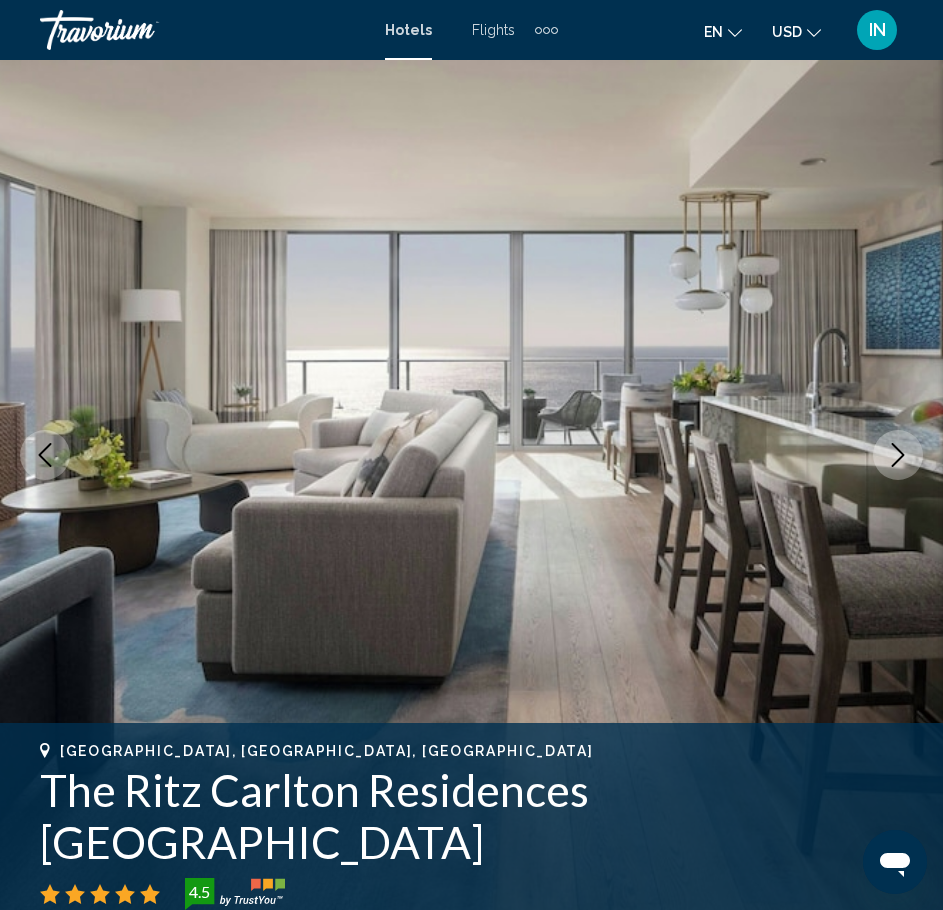 click at bounding box center [898, 455] 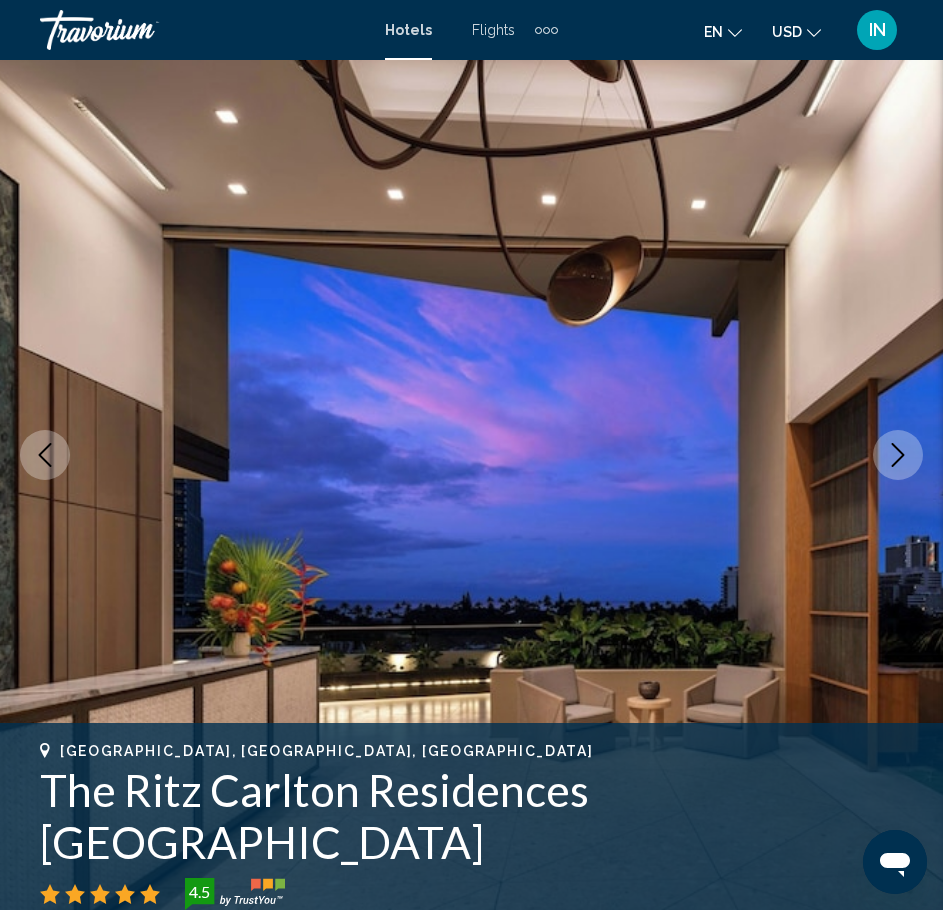 click at bounding box center (898, 455) 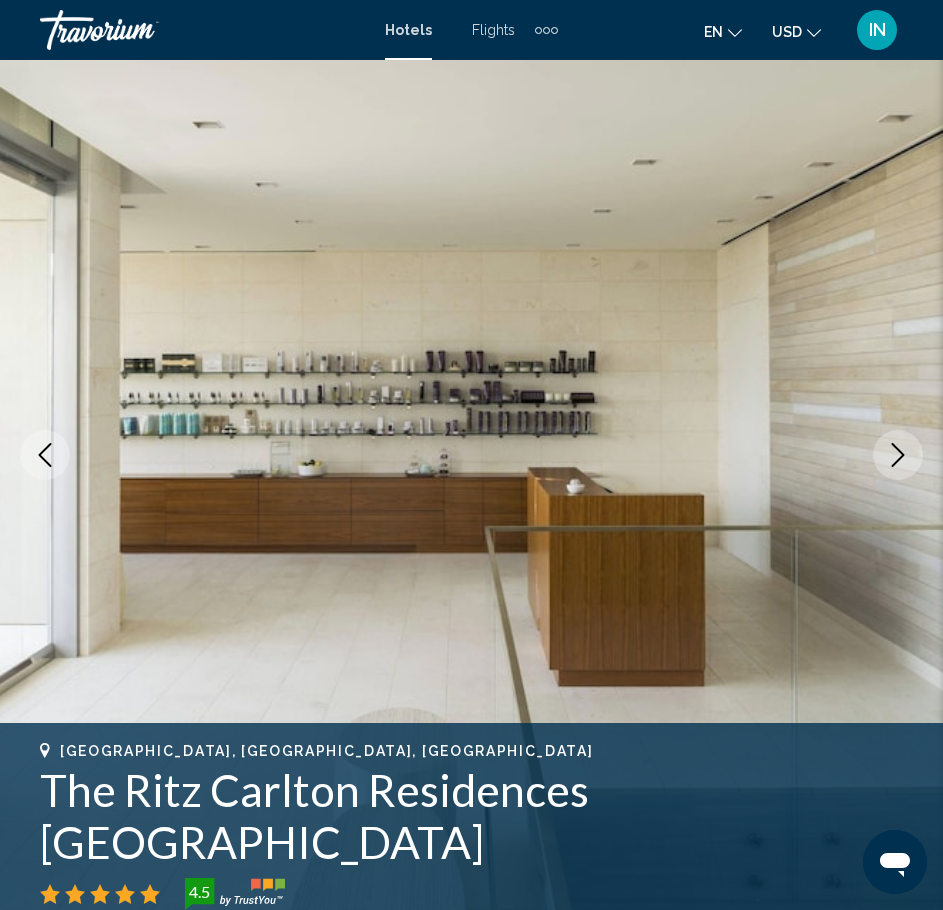 click at bounding box center (898, 455) 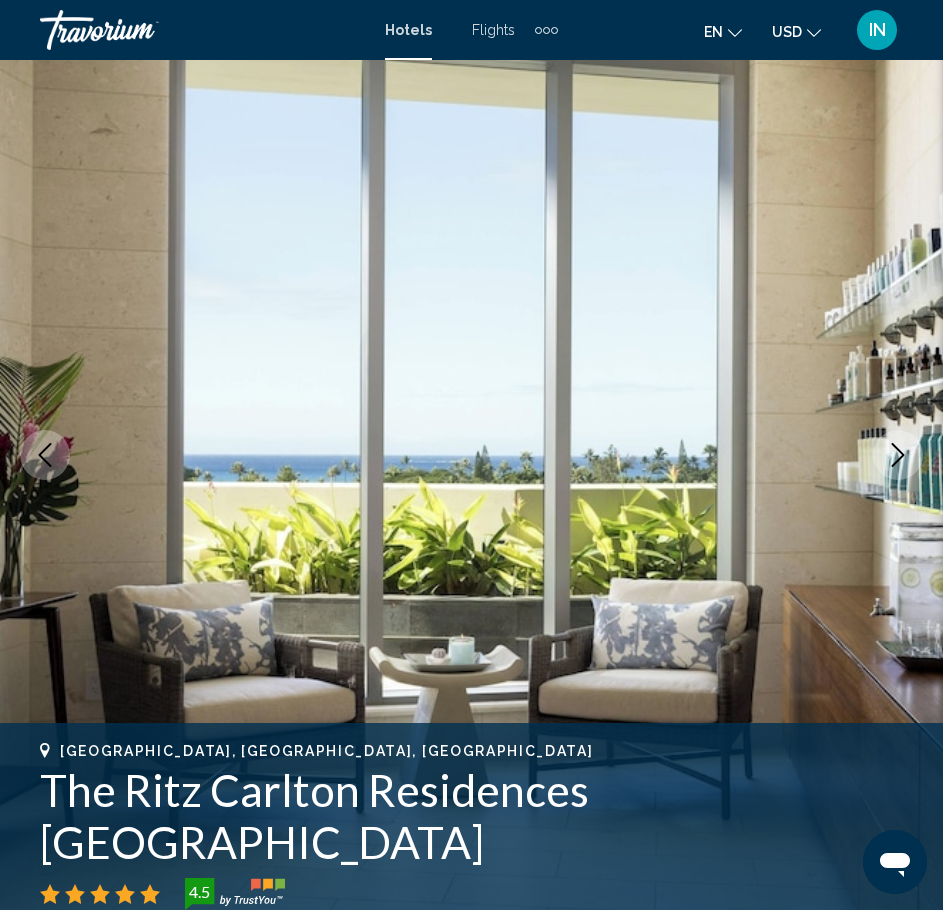 click at bounding box center [898, 455] 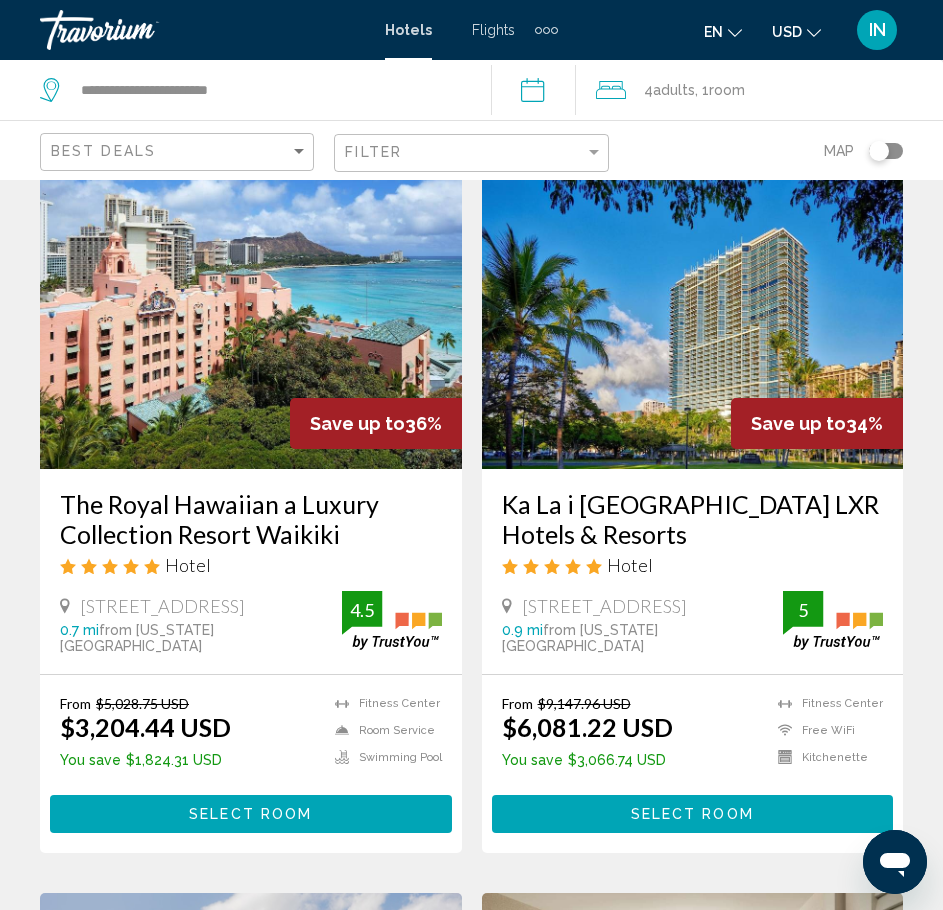 scroll, scrollTop: 100, scrollLeft: 0, axis: vertical 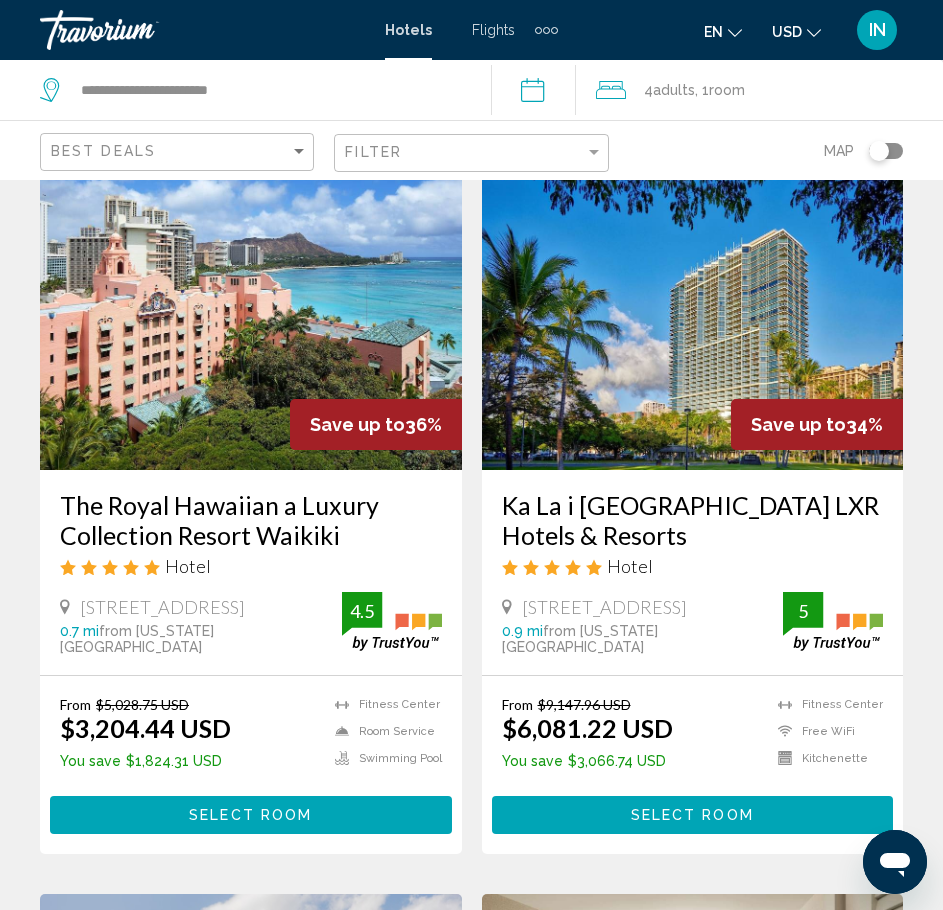 click on "Ka La i [GEOGRAPHIC_DATA] LXR Hotels & Resorts" at bounding box center (693, 520) 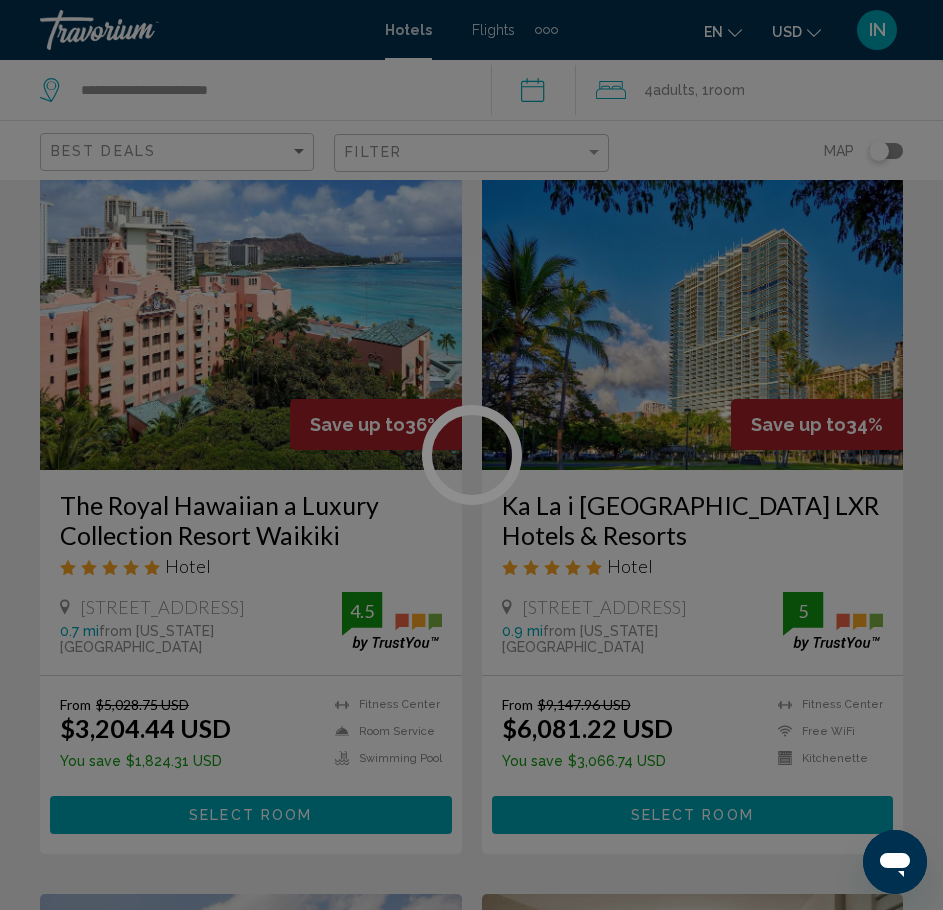 scroll, scrollTop: 80, scrollLeft: 0, axis: vertical 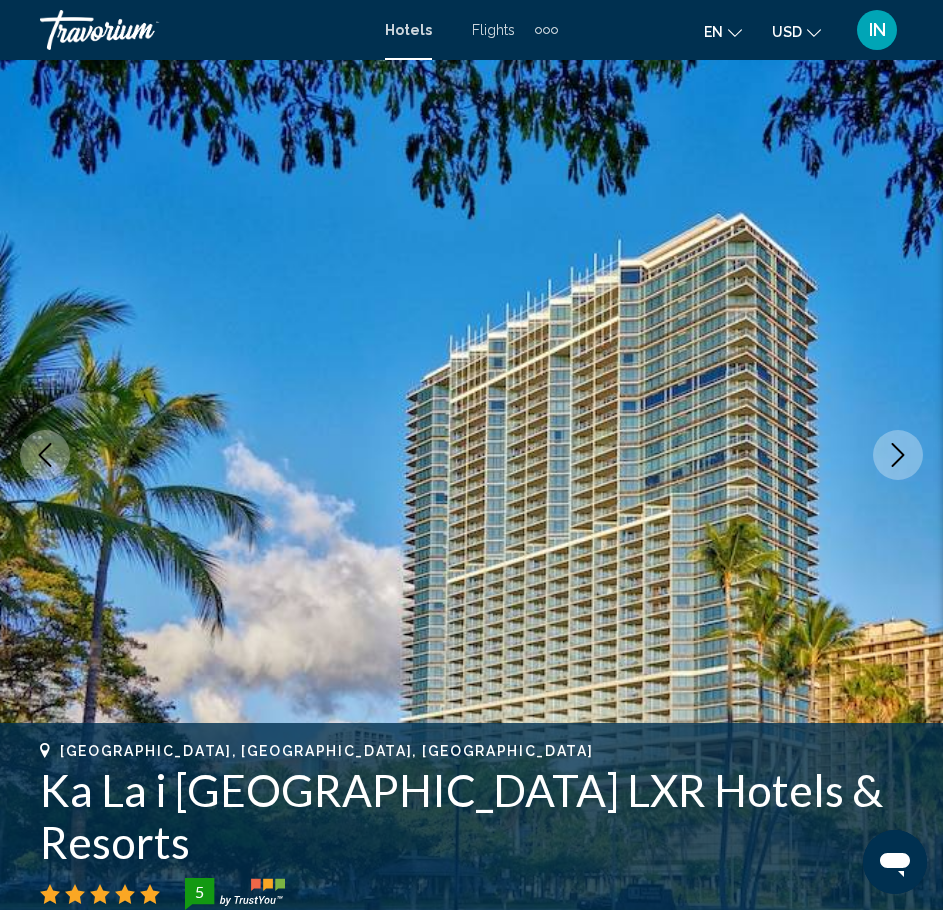 click 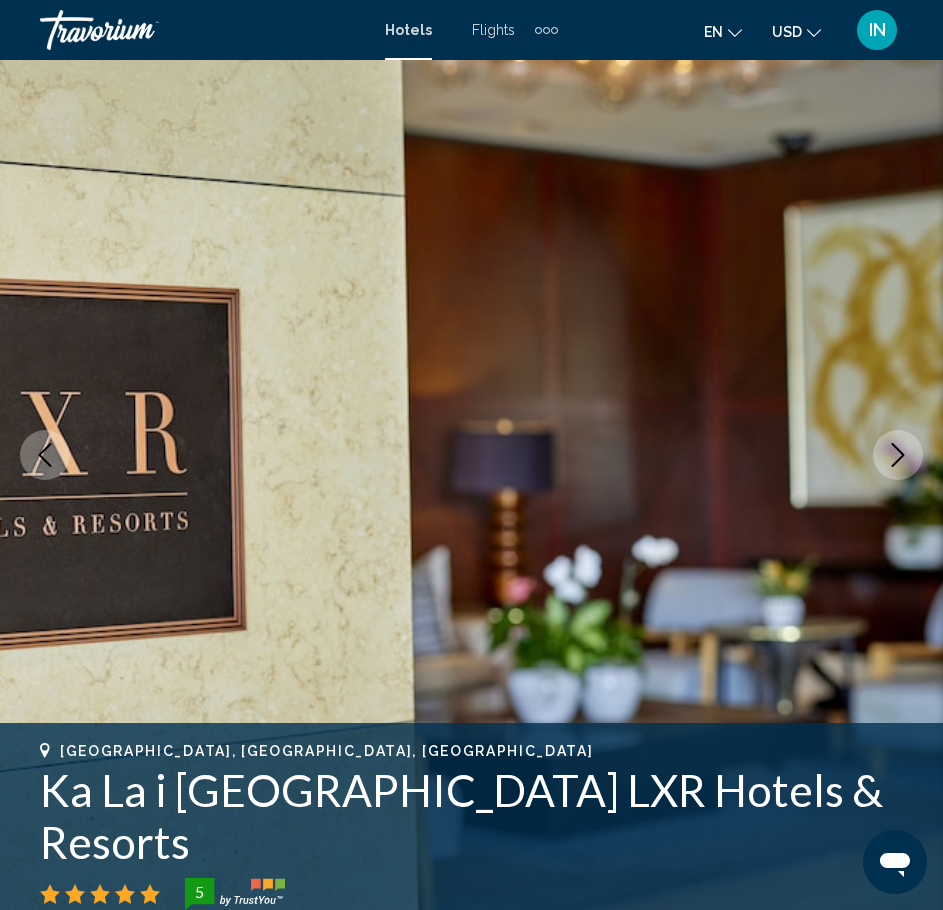 click 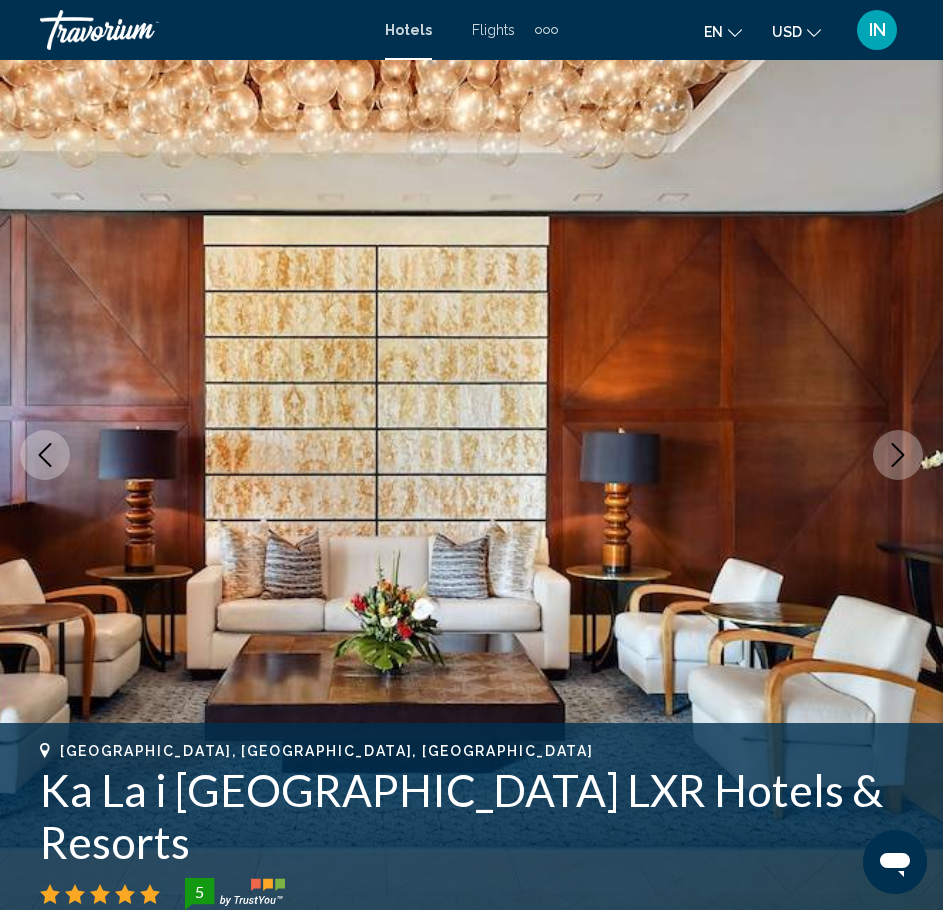 click 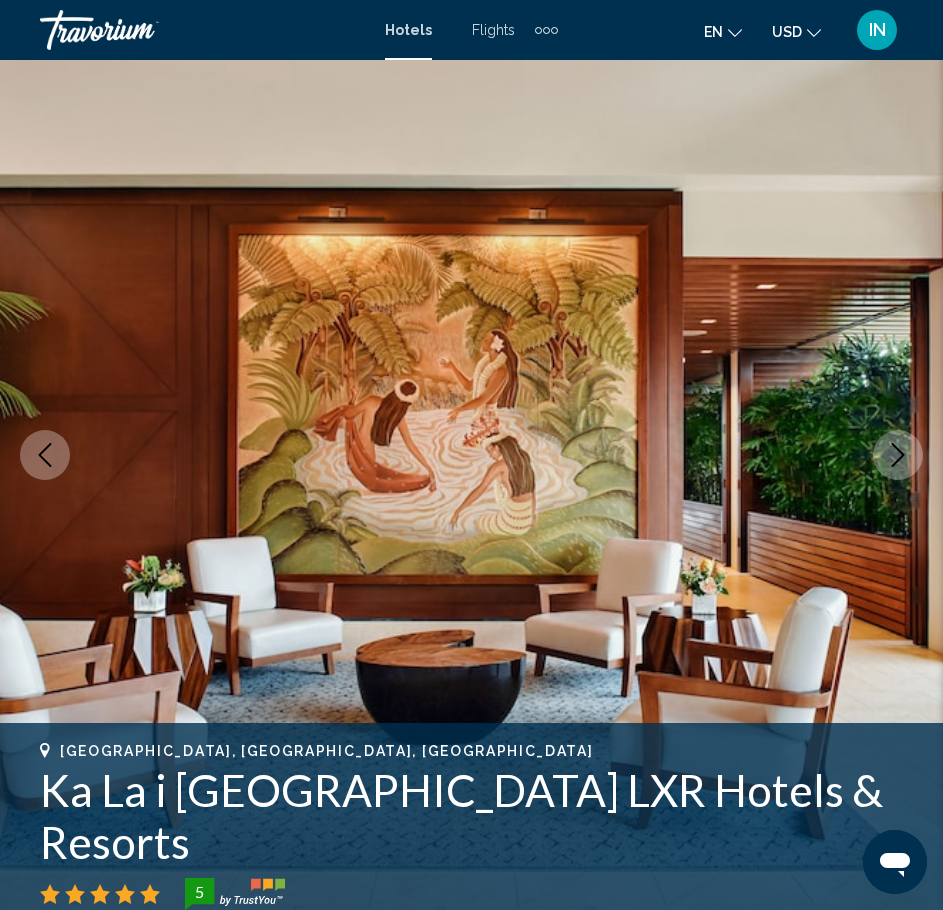 click 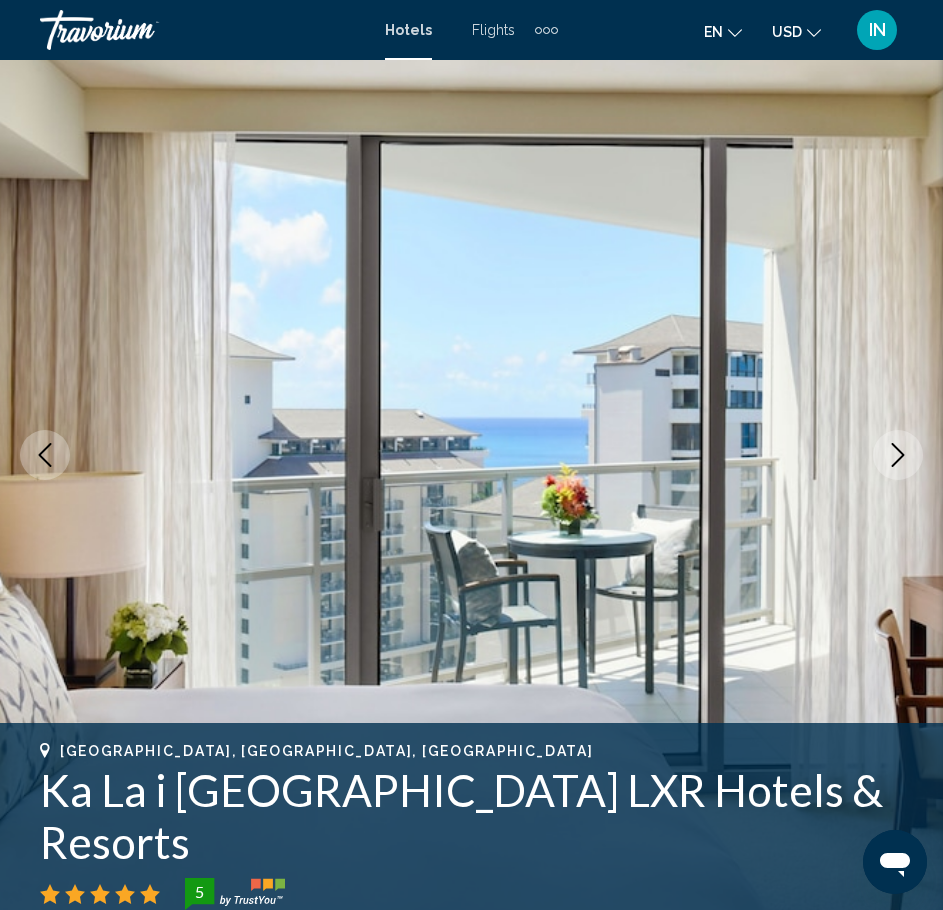 click 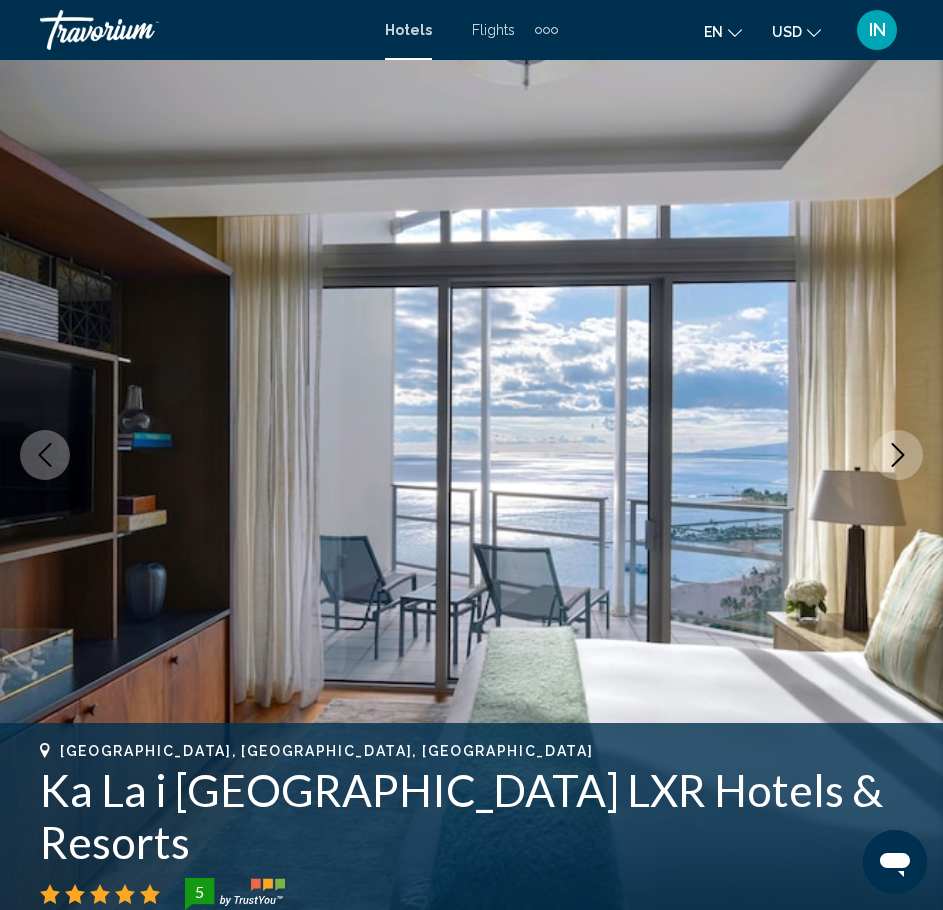 click 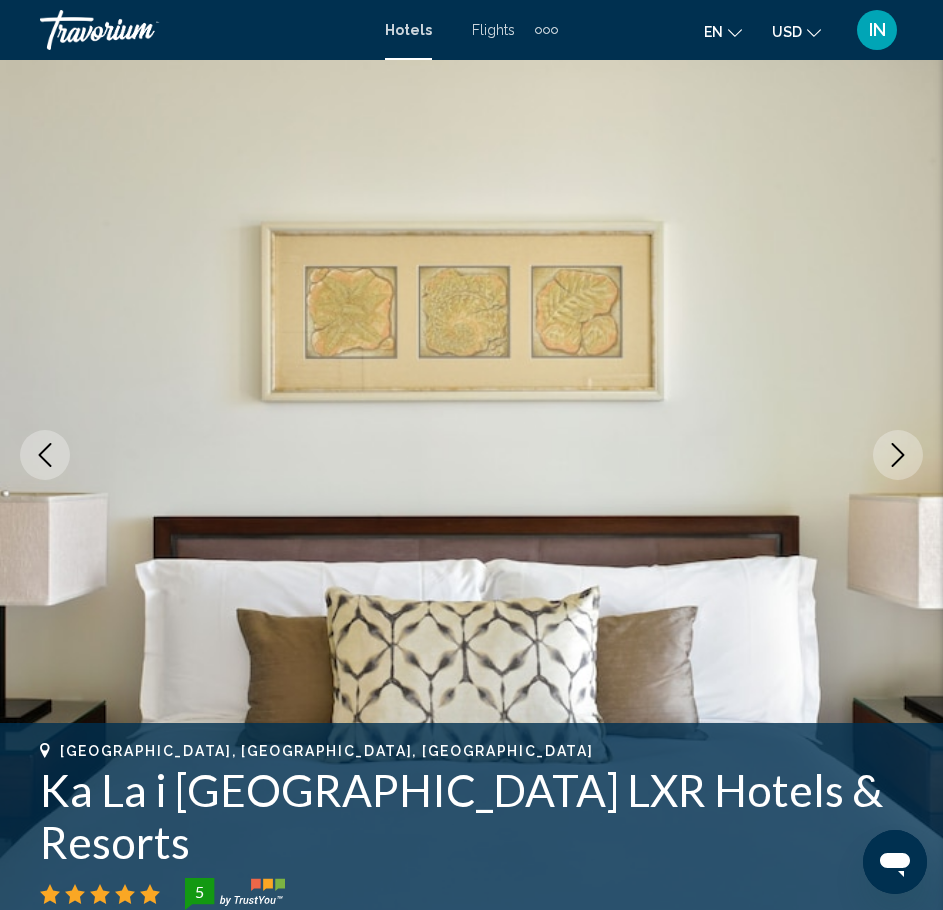click 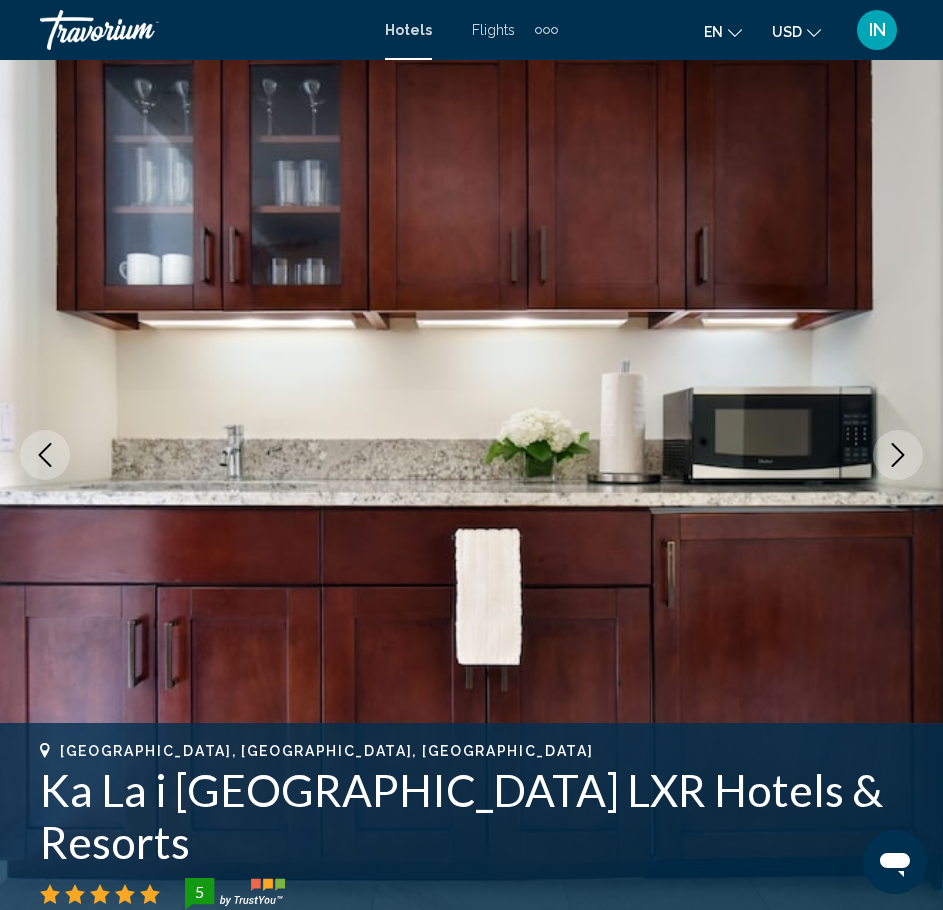 click 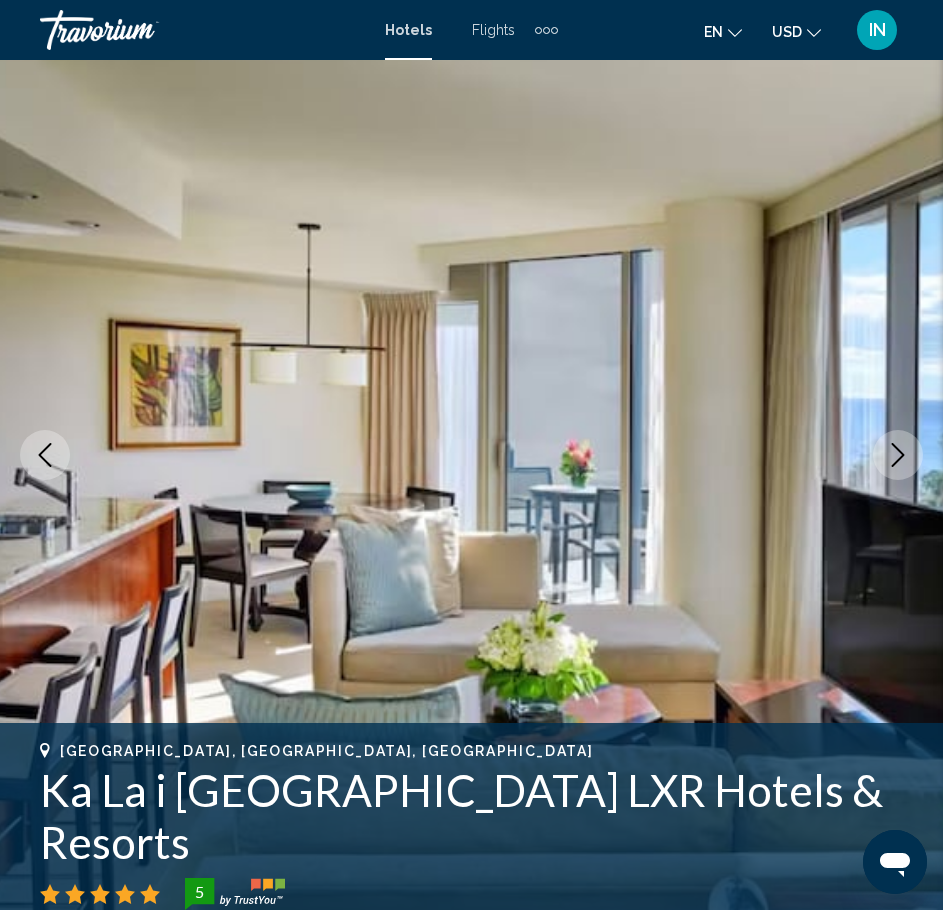 click 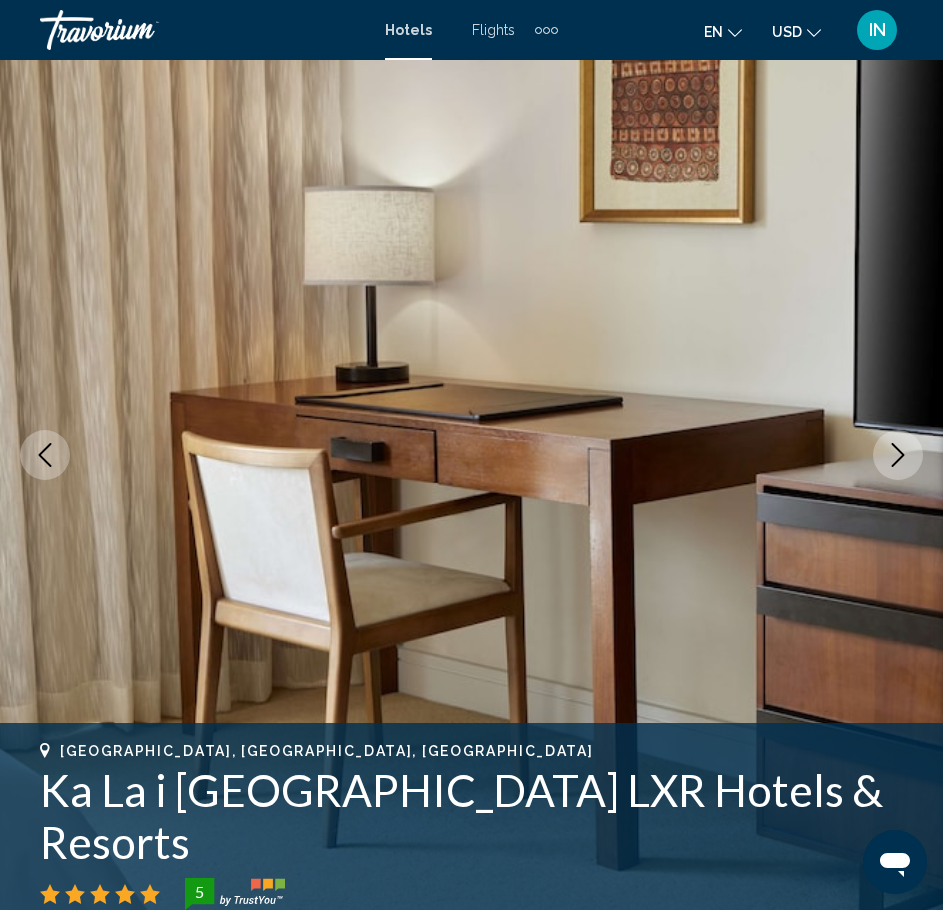 click 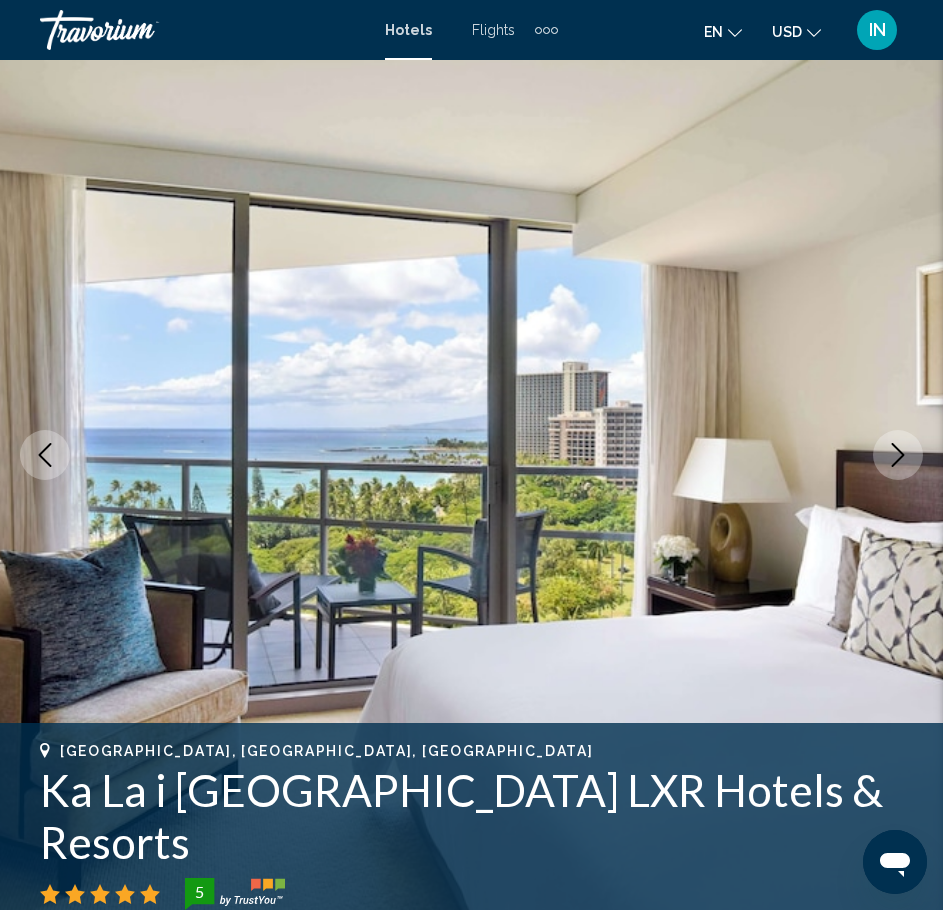click 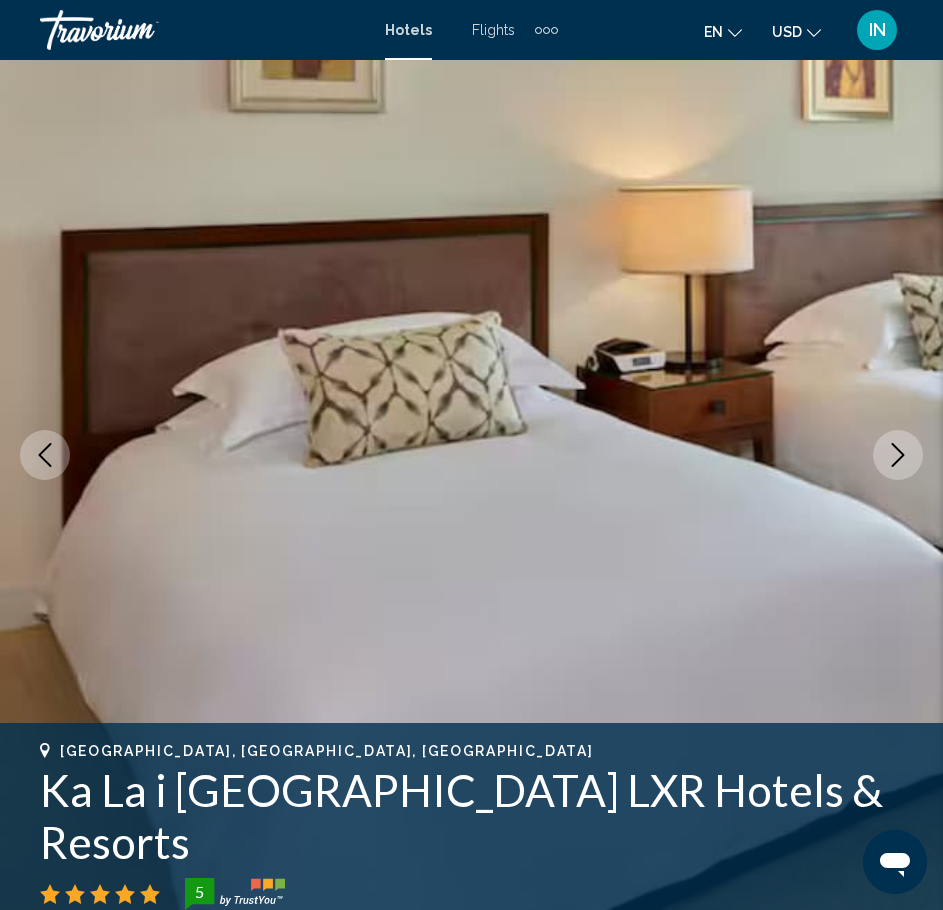 click 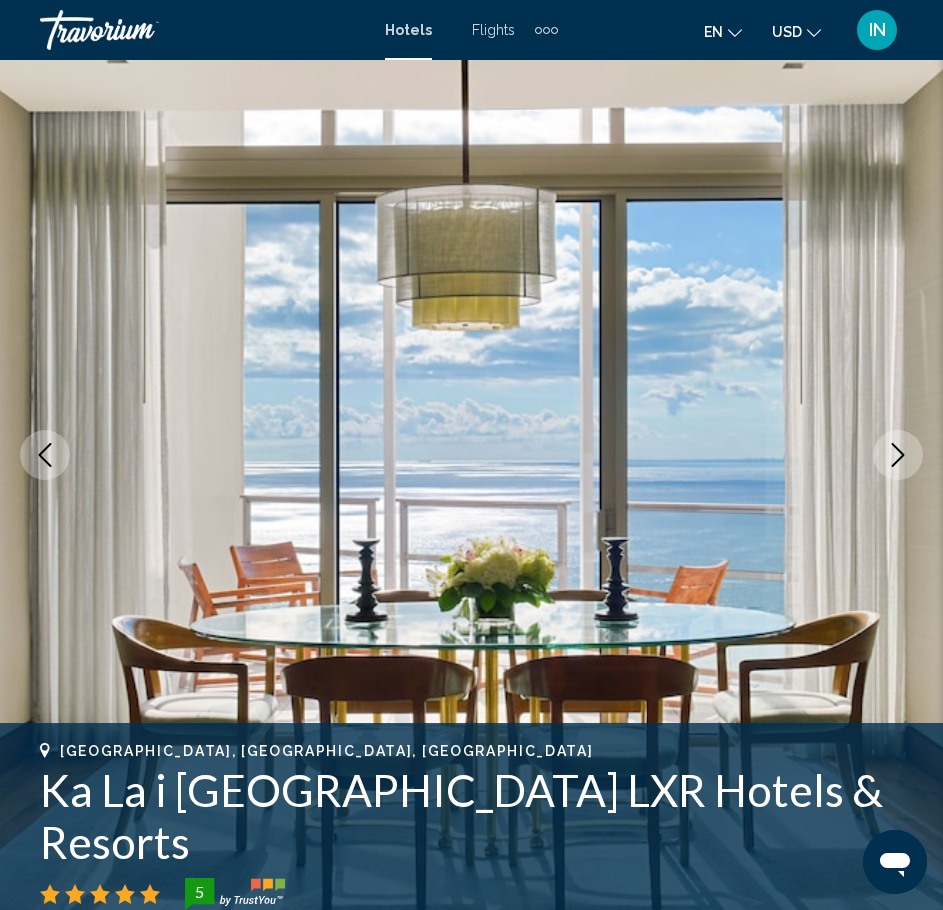 click 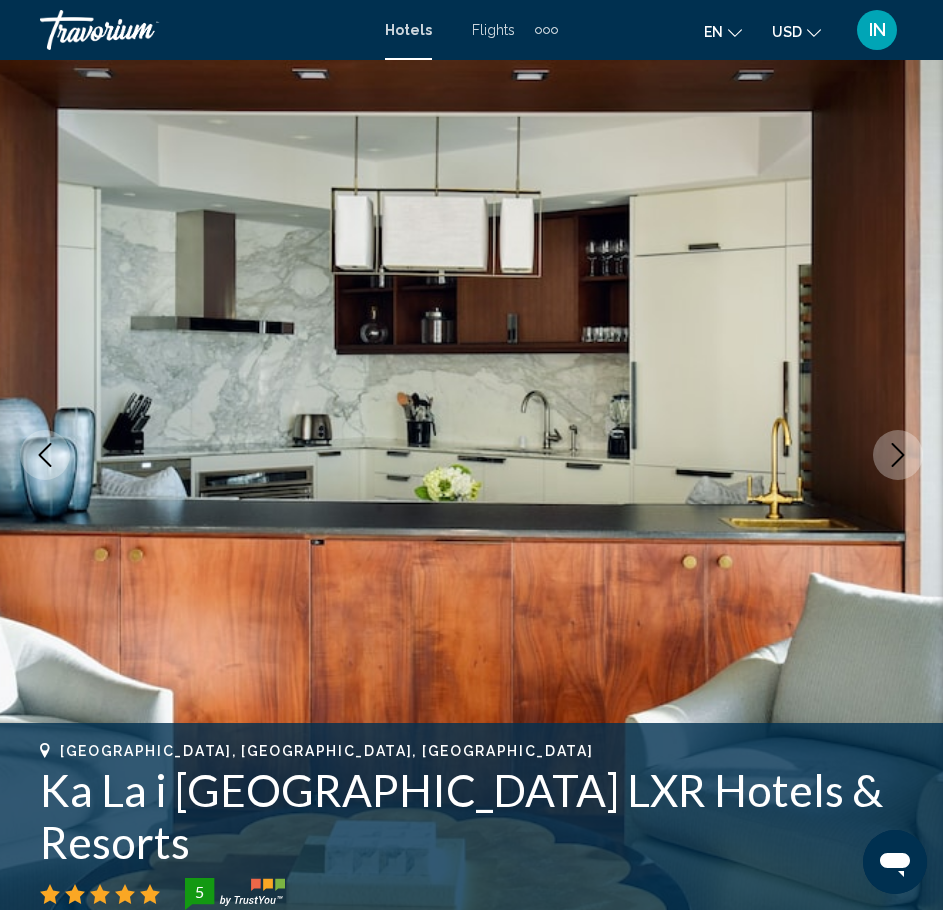 click 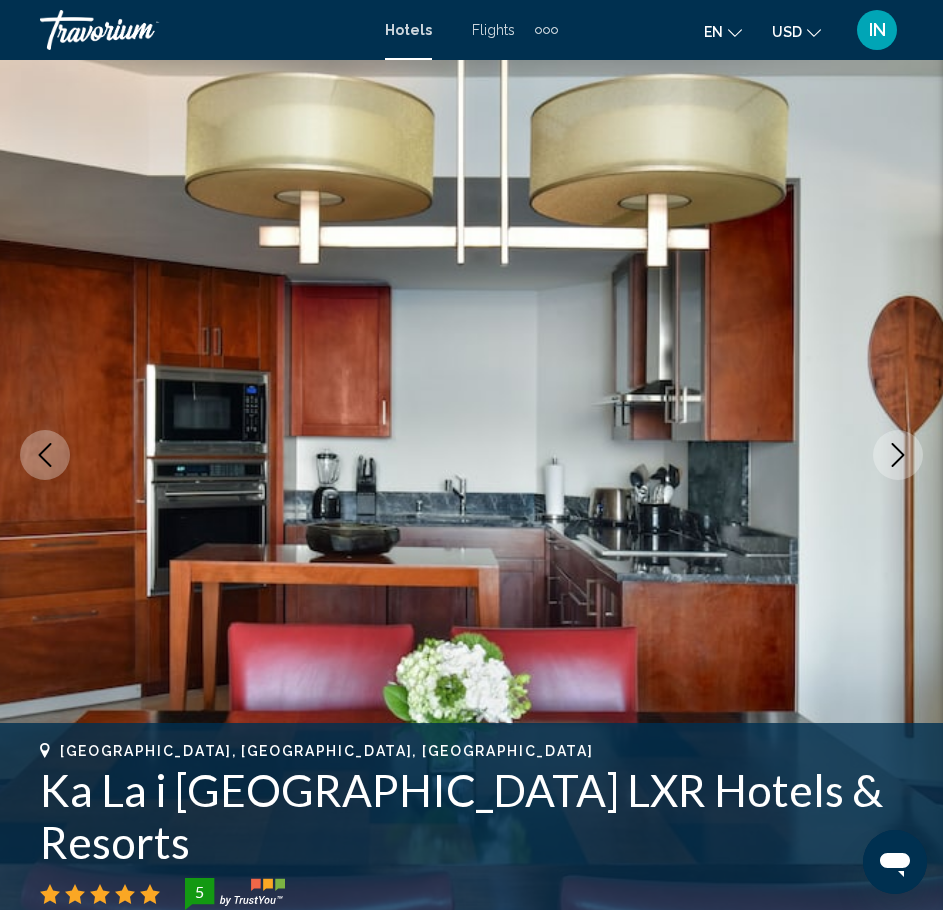 click 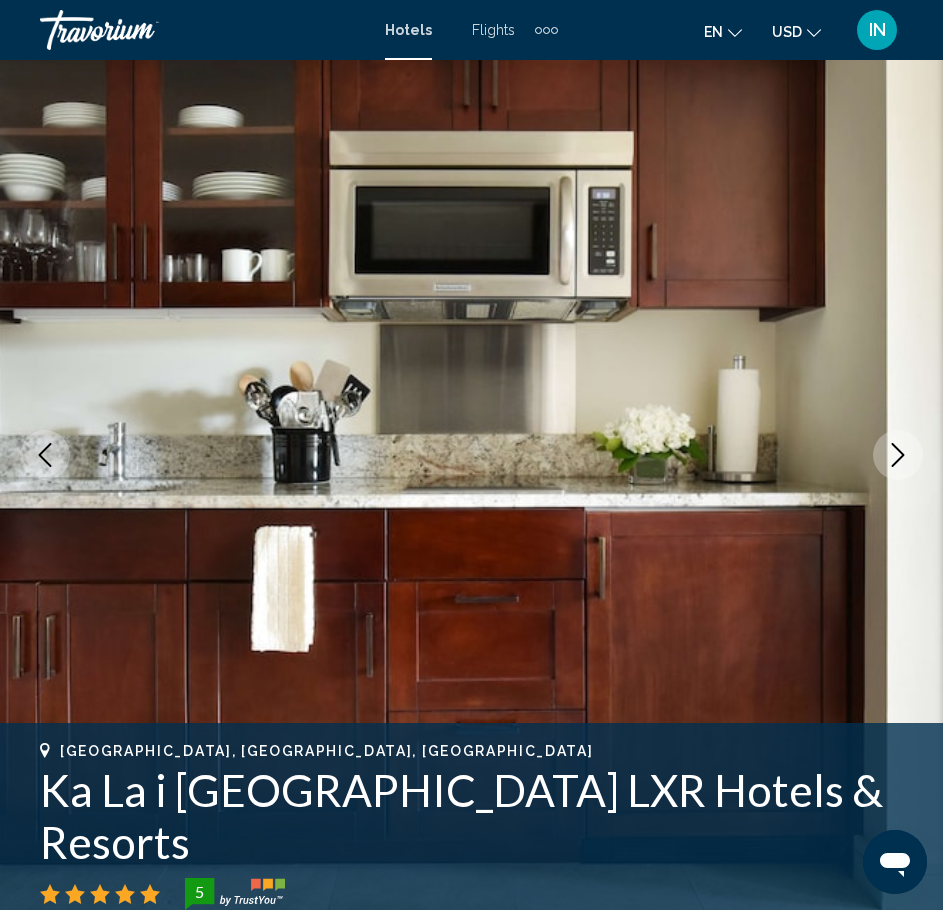 click 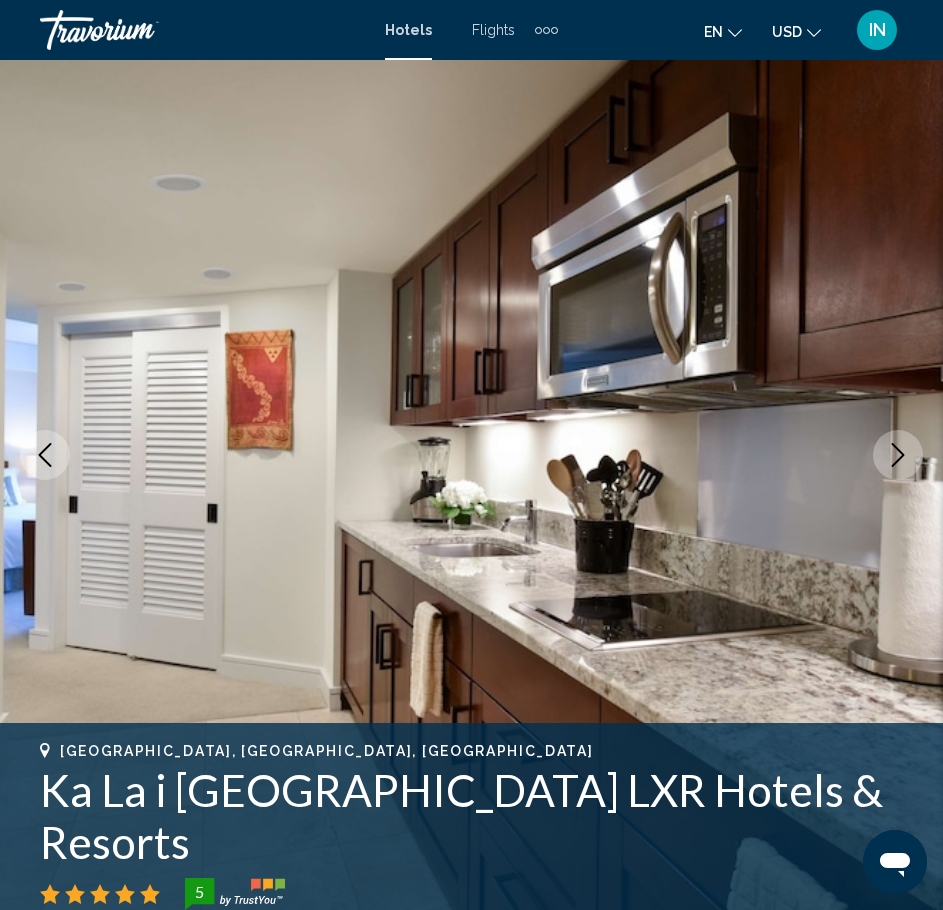 click 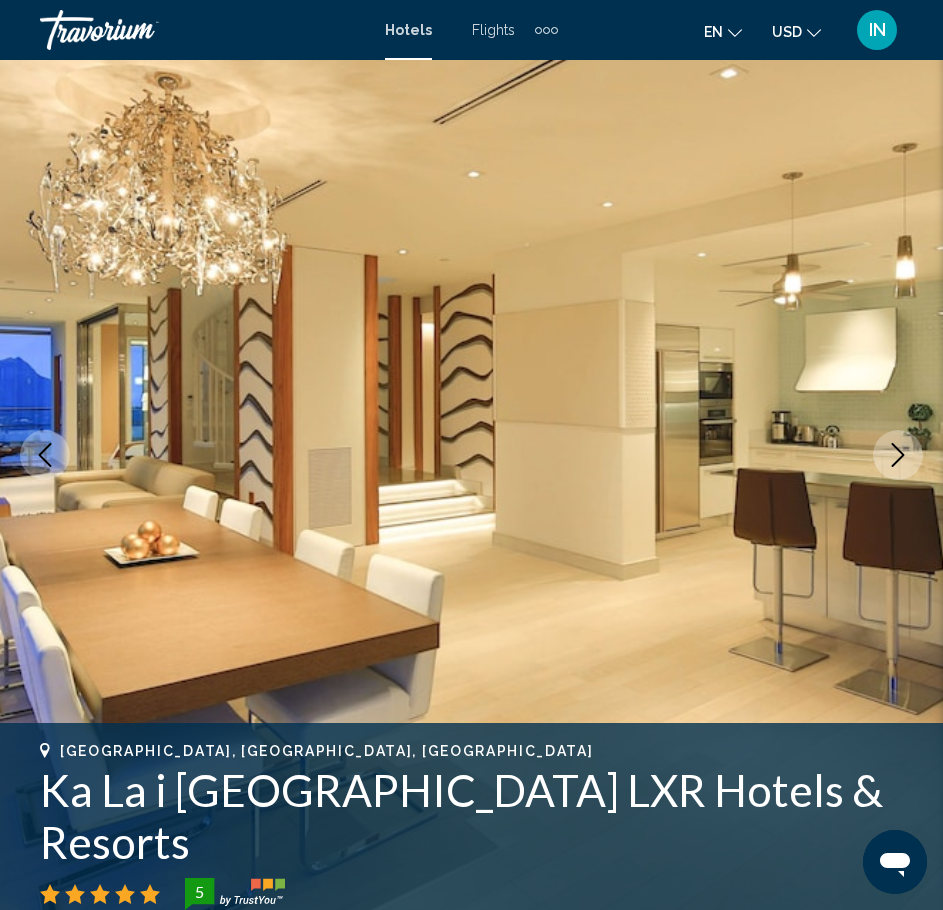 click 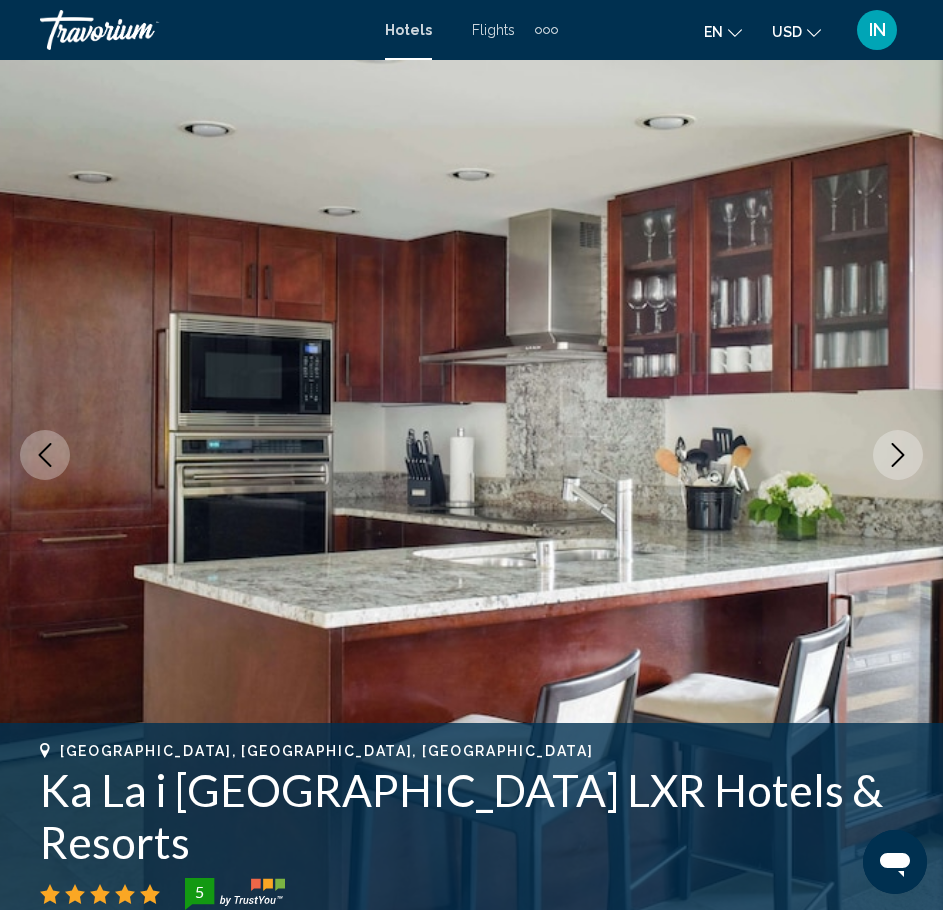 click 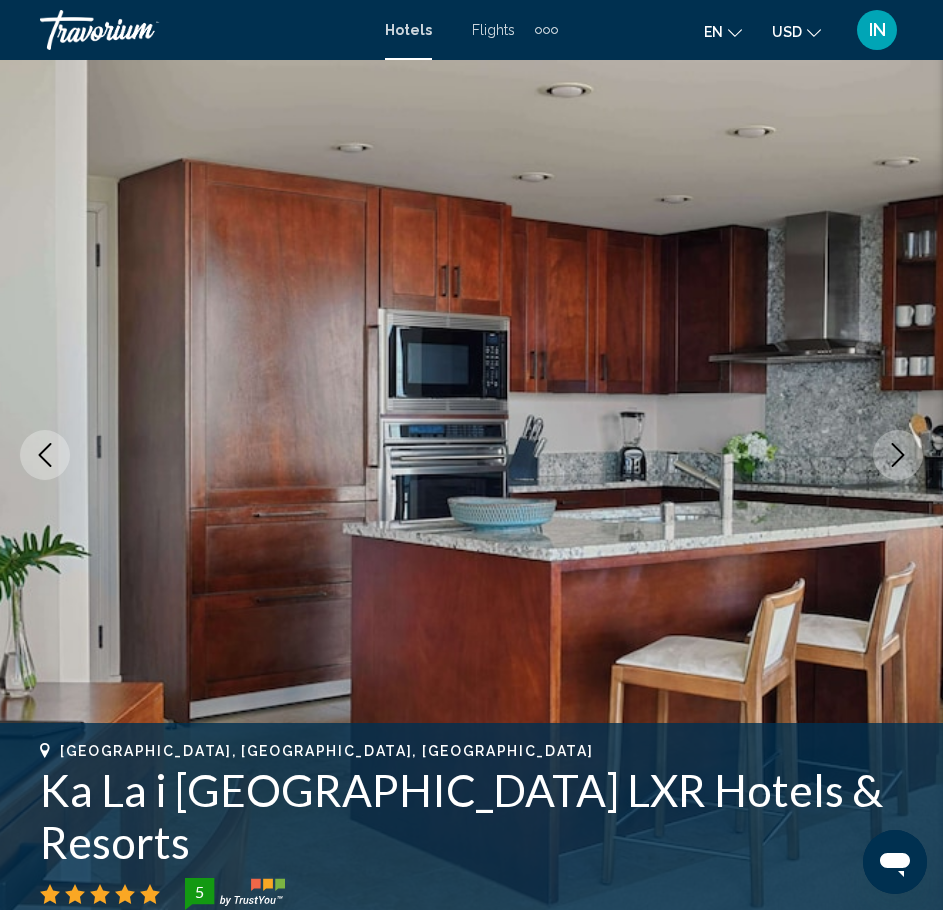 click 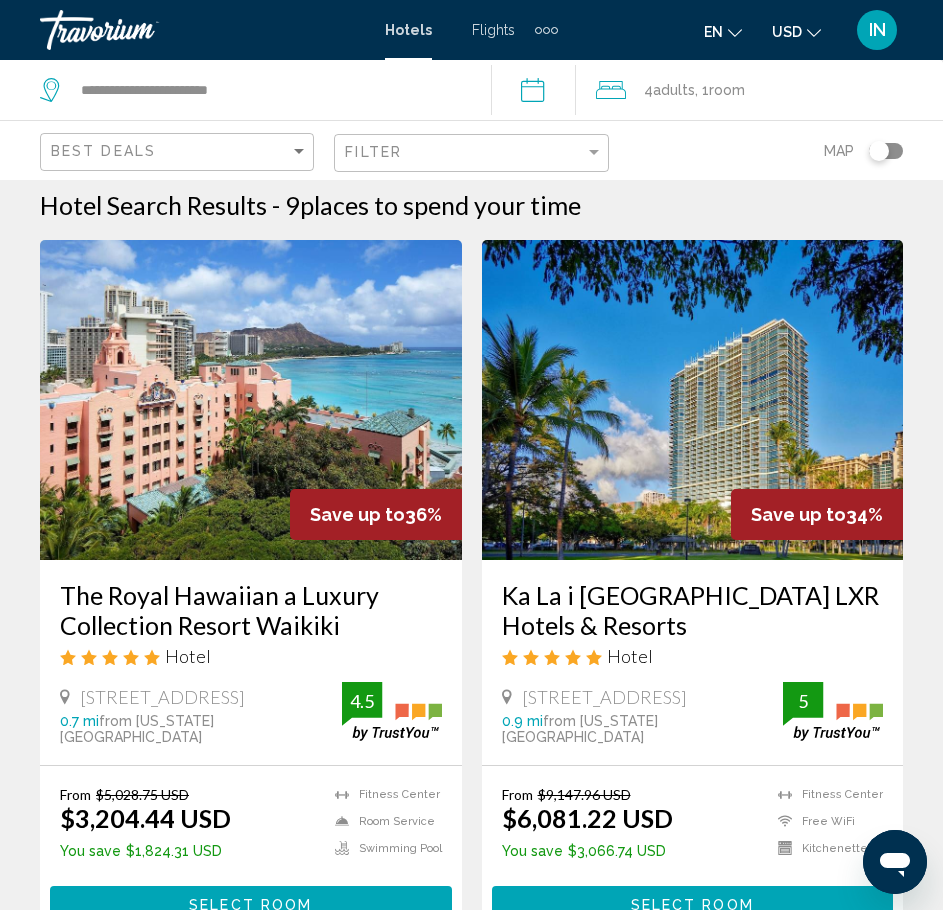 scroll, scrollTop: 0, scrollLeft: 0, axis: both 